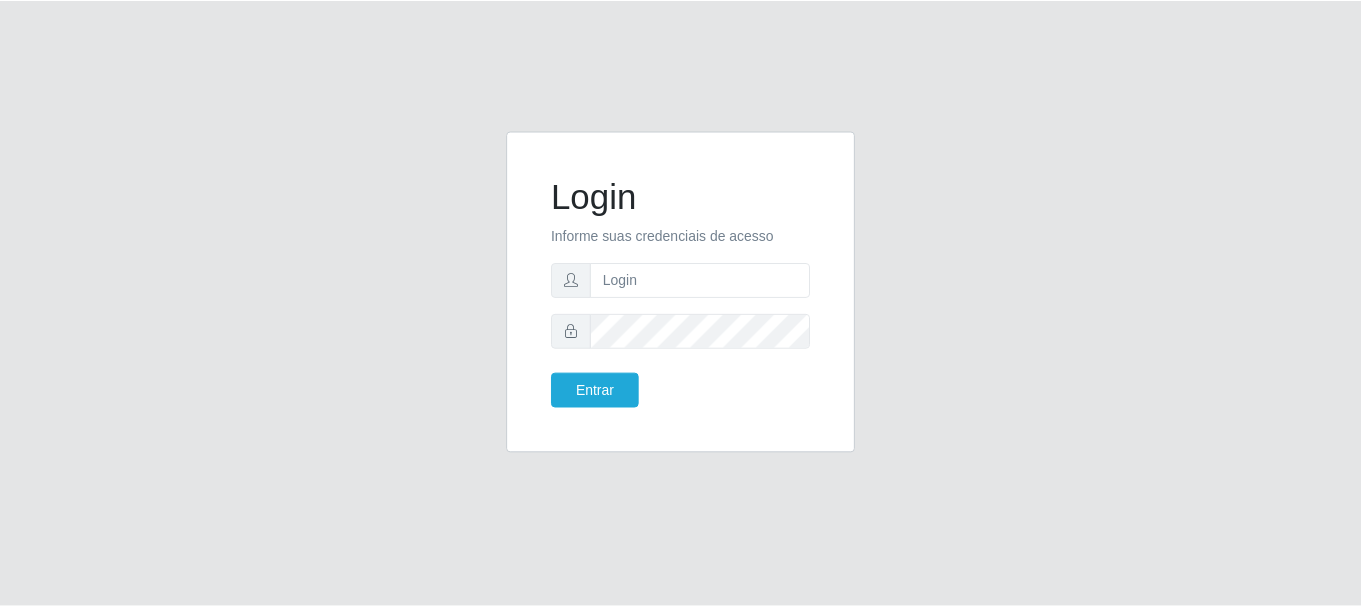 scroll, scrollTop: 0, scrollLeft: 0, axis: both 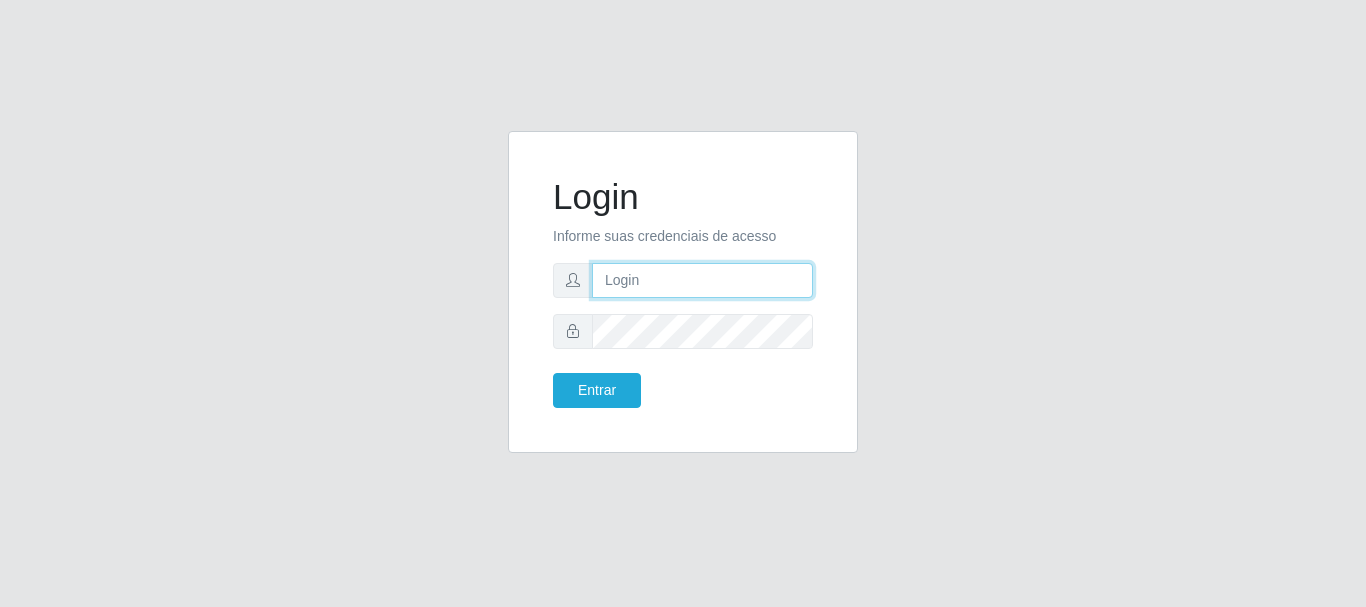 click at bounding box center (702, 280) 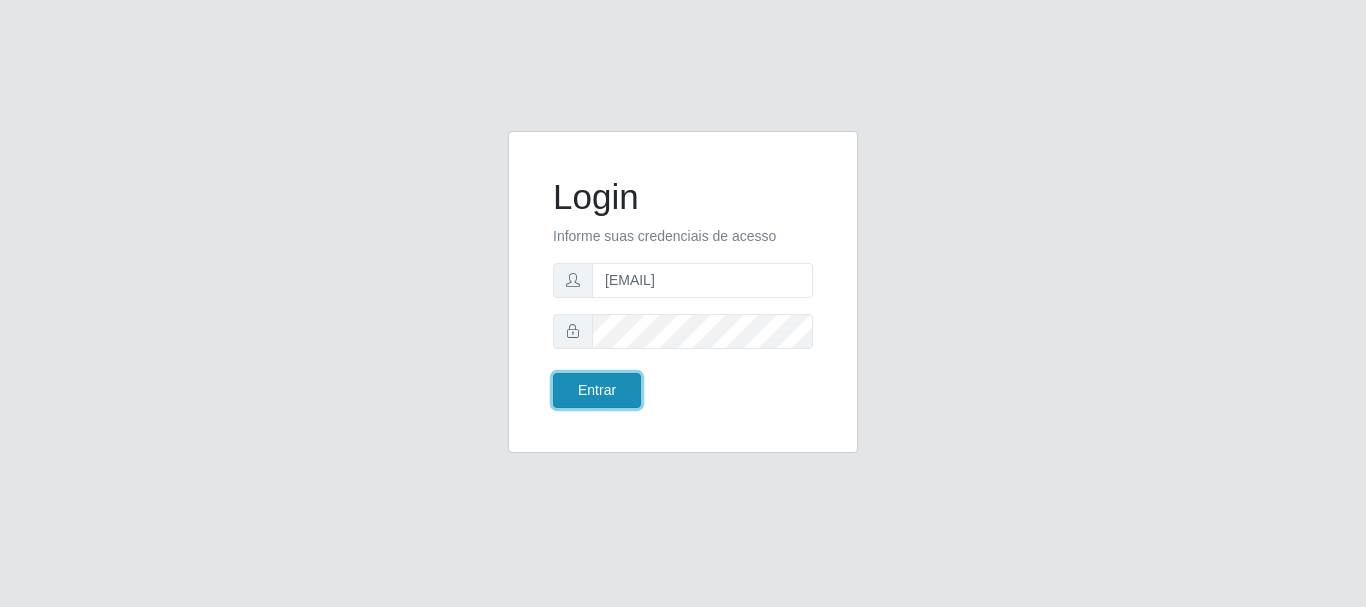 click on "Entrar" at bounding box center [597, 390] 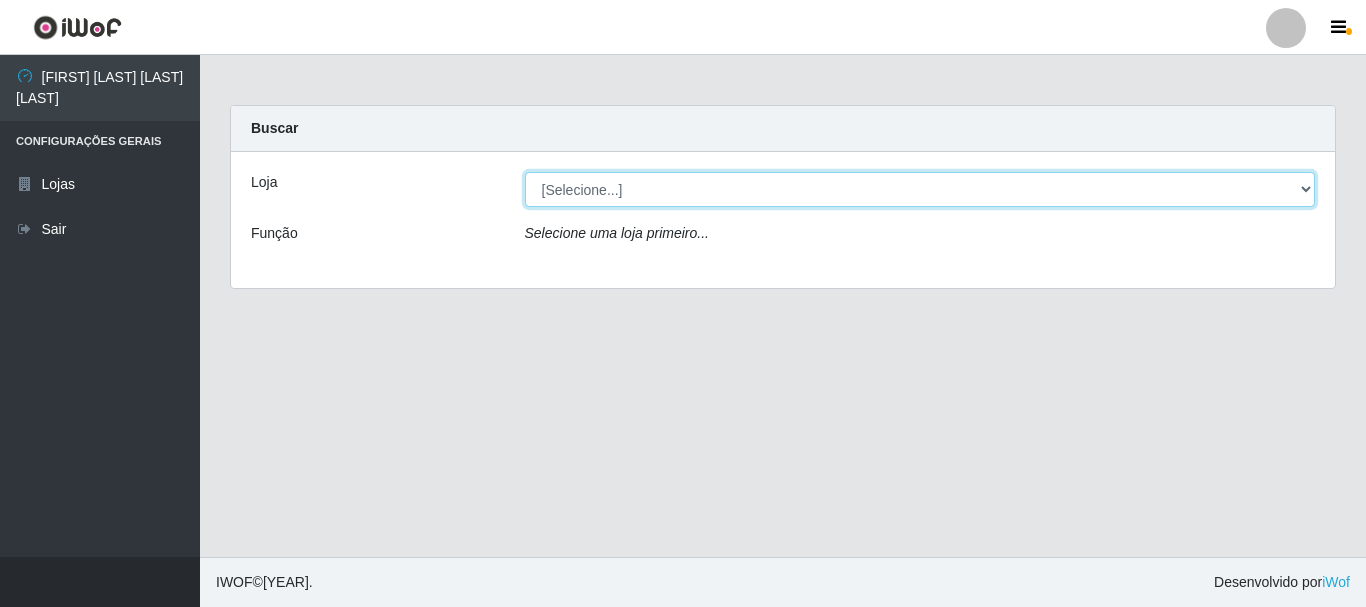 click on "[Selecione...] [BRAND] - [LOCATION]" at bounding box center (920, 189) 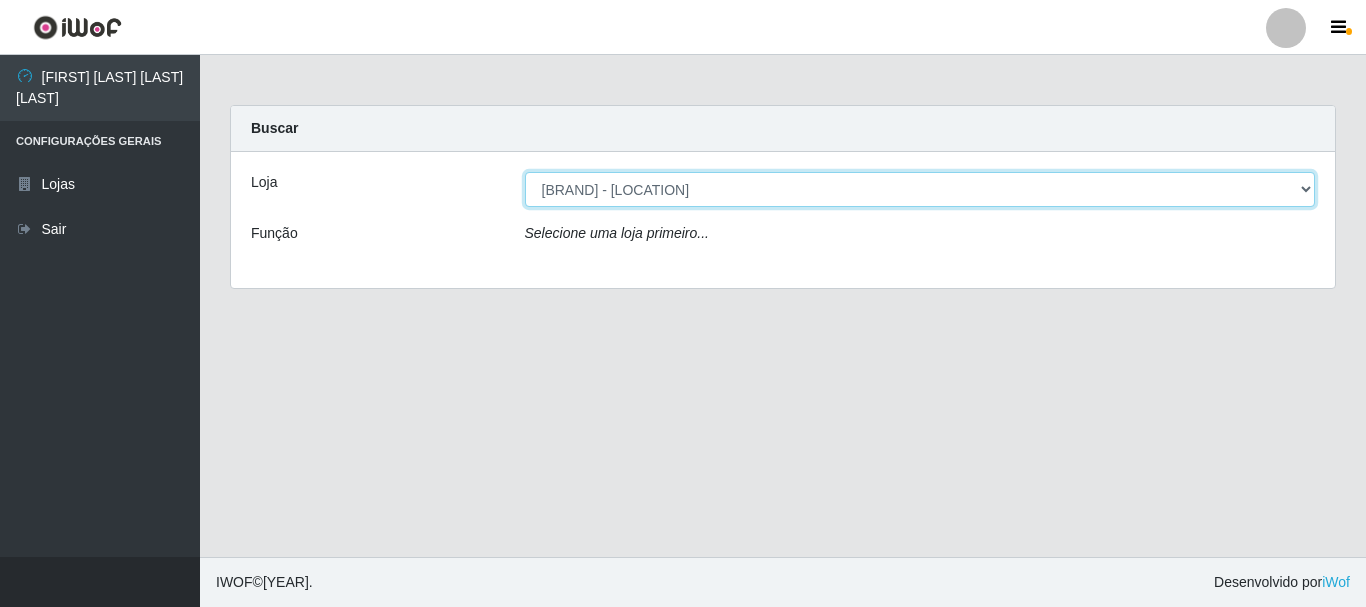 click on "[Selecione...] [BRAND] - [LOCATION]" at bounding box center (920, 189) 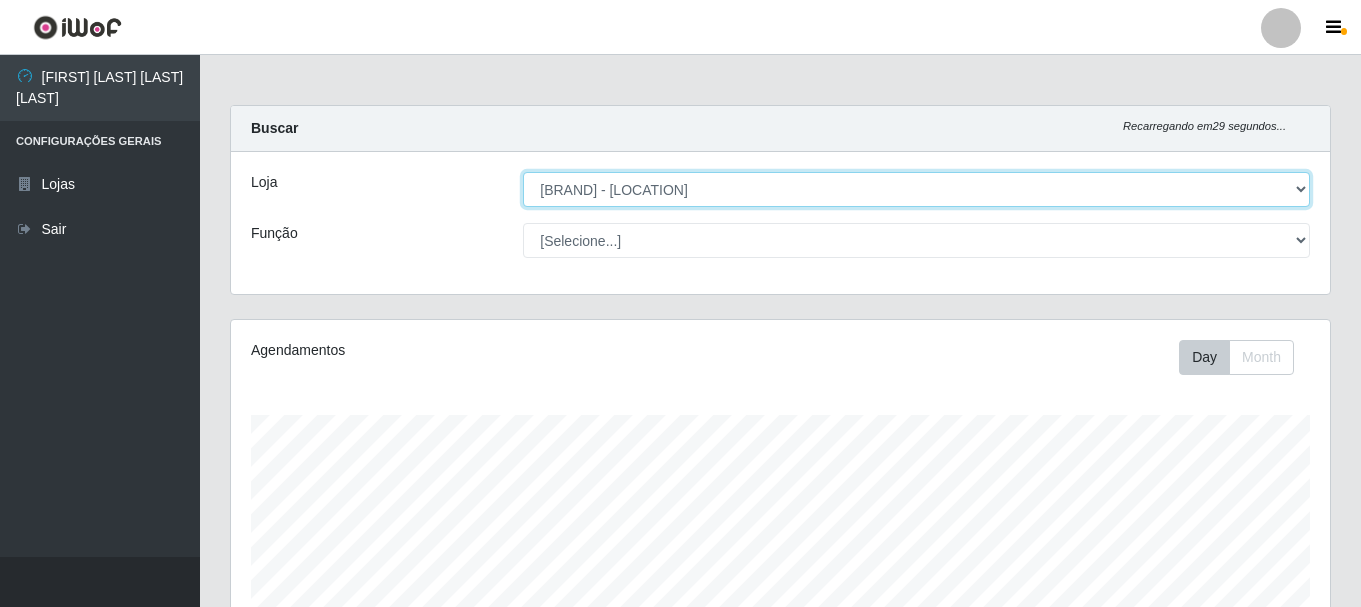 scroll, scrollTop: 999585, scrollLeft: 998901, axis: both 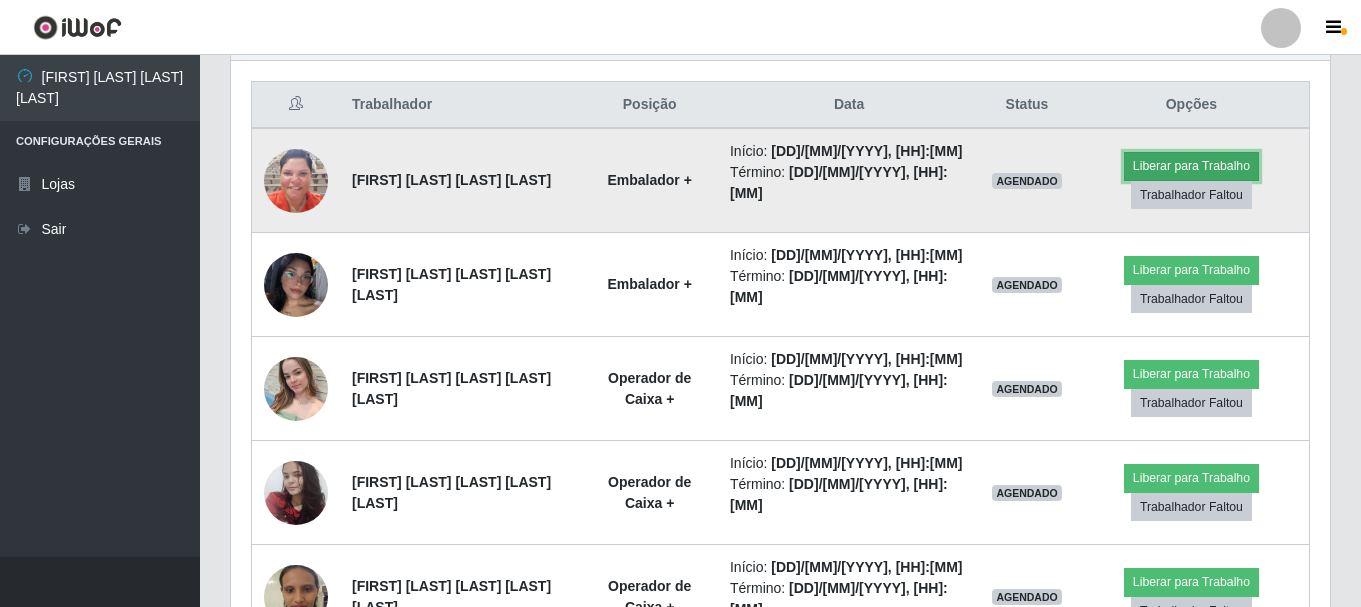 click on "Liberar para Trabalho" at bounding box center [1191, 166] 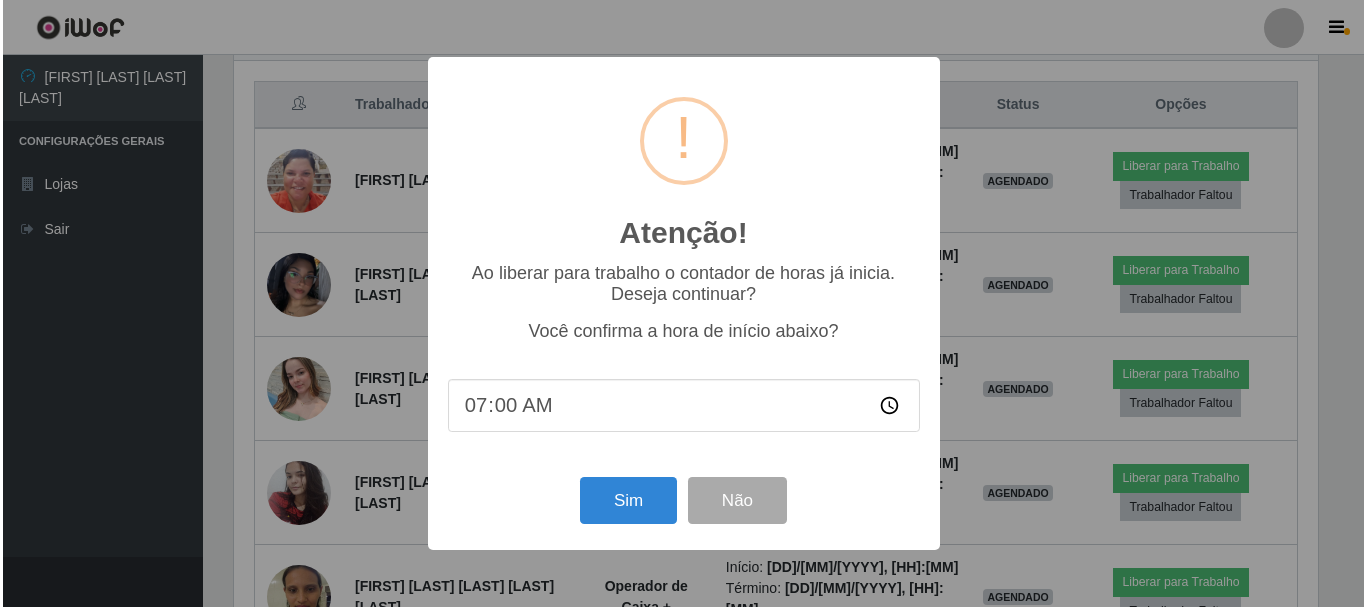 scroll, scrollTop: 999585, scrollLeft: 998911, axis: both 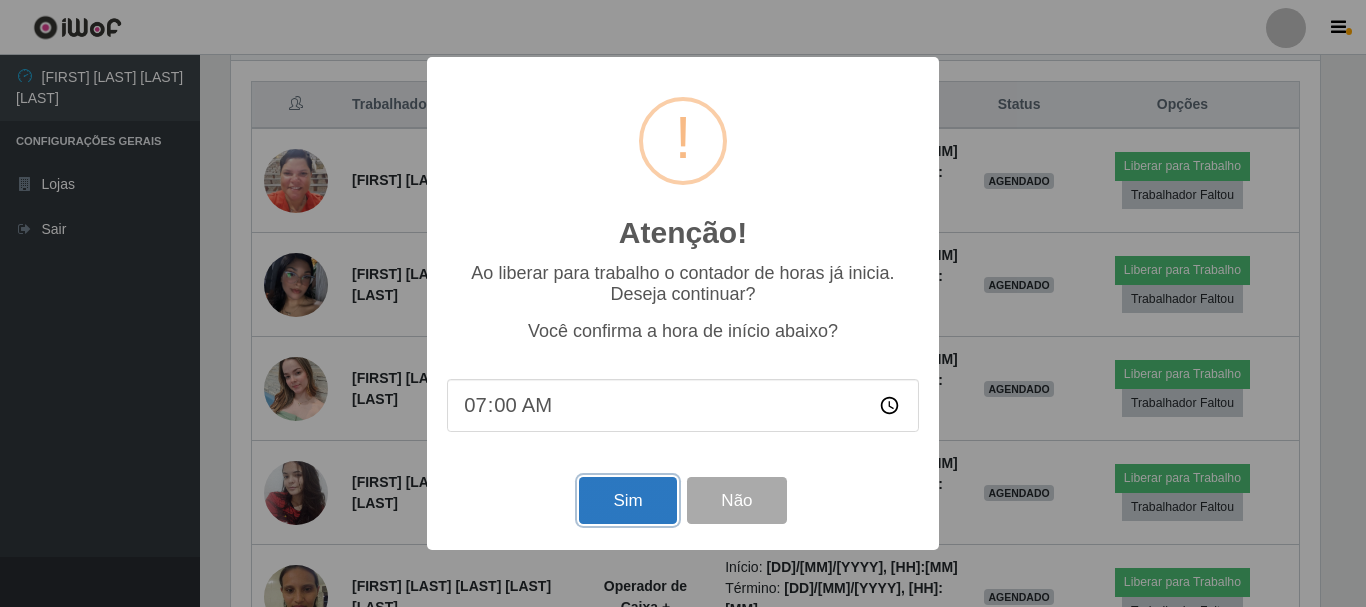 click on "Sim" at bounding box center (627, 500) 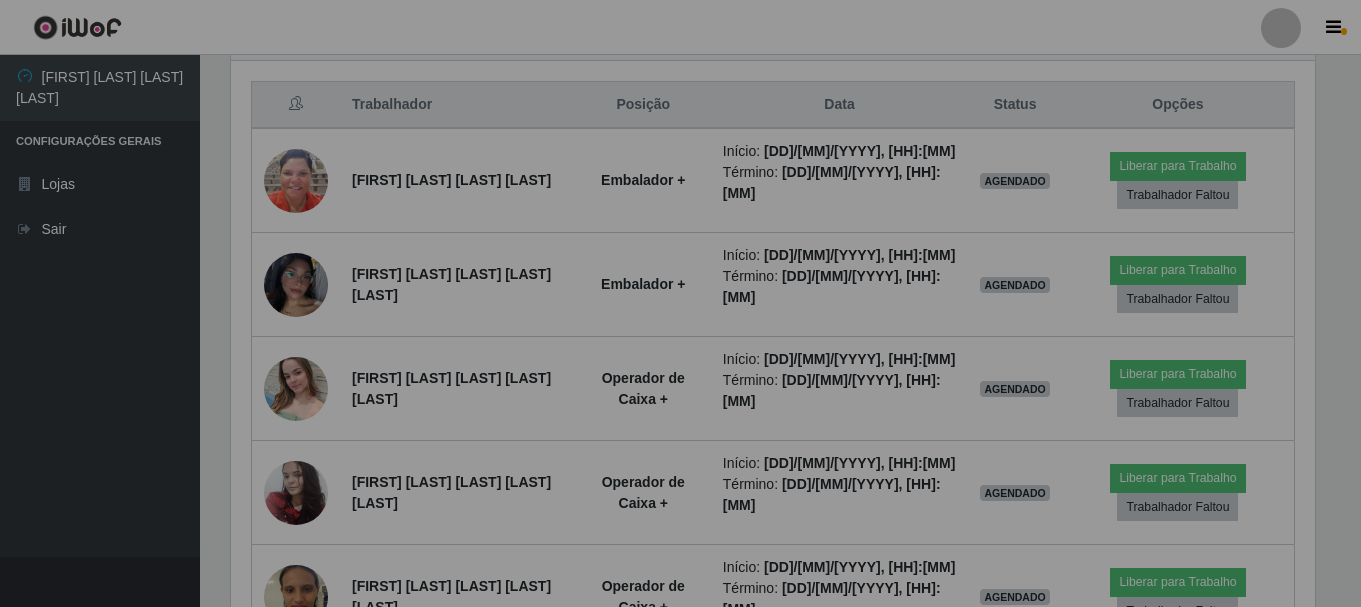 scroll, scrollTop: 999585, scrollLeft: 998901, axis: both 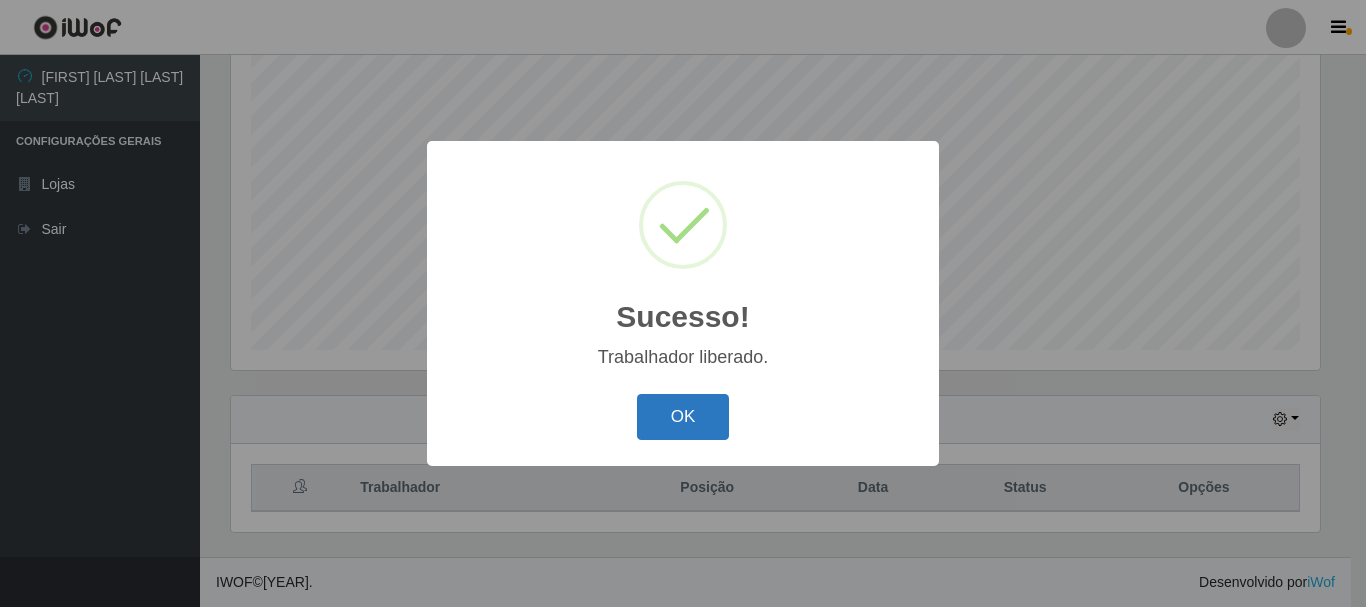click on "OK" at bounding box center (683, 417) 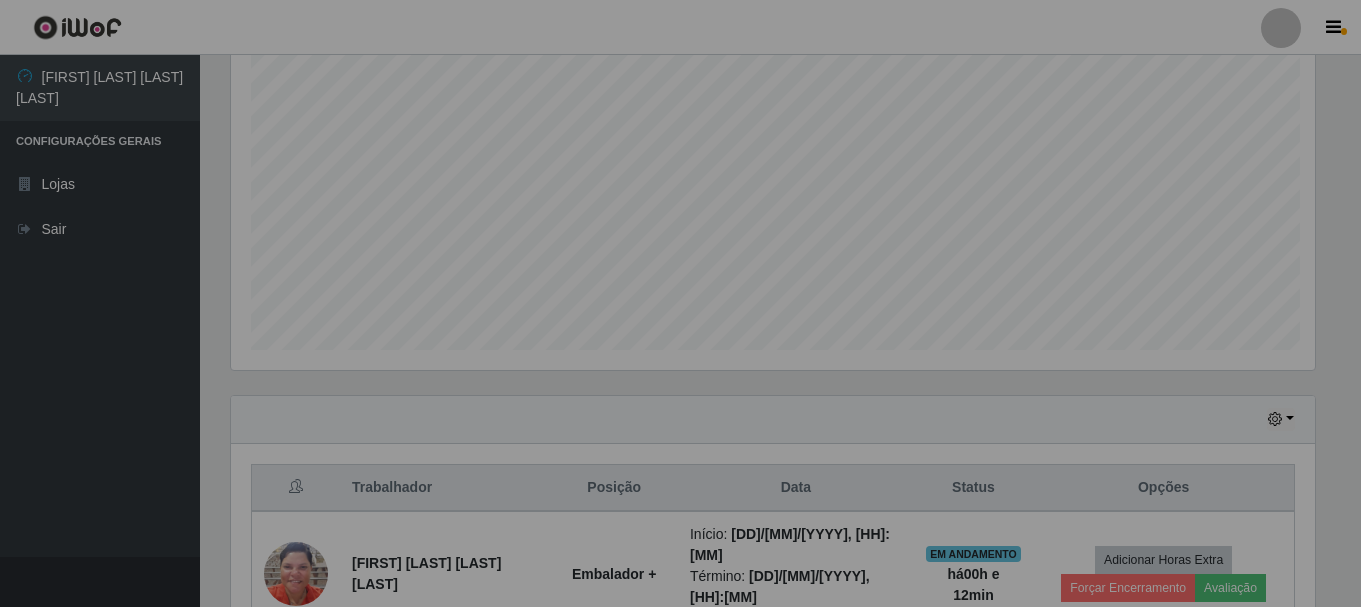scroll, scrollTop: 999585, scrollLeft: 998901, axis: both 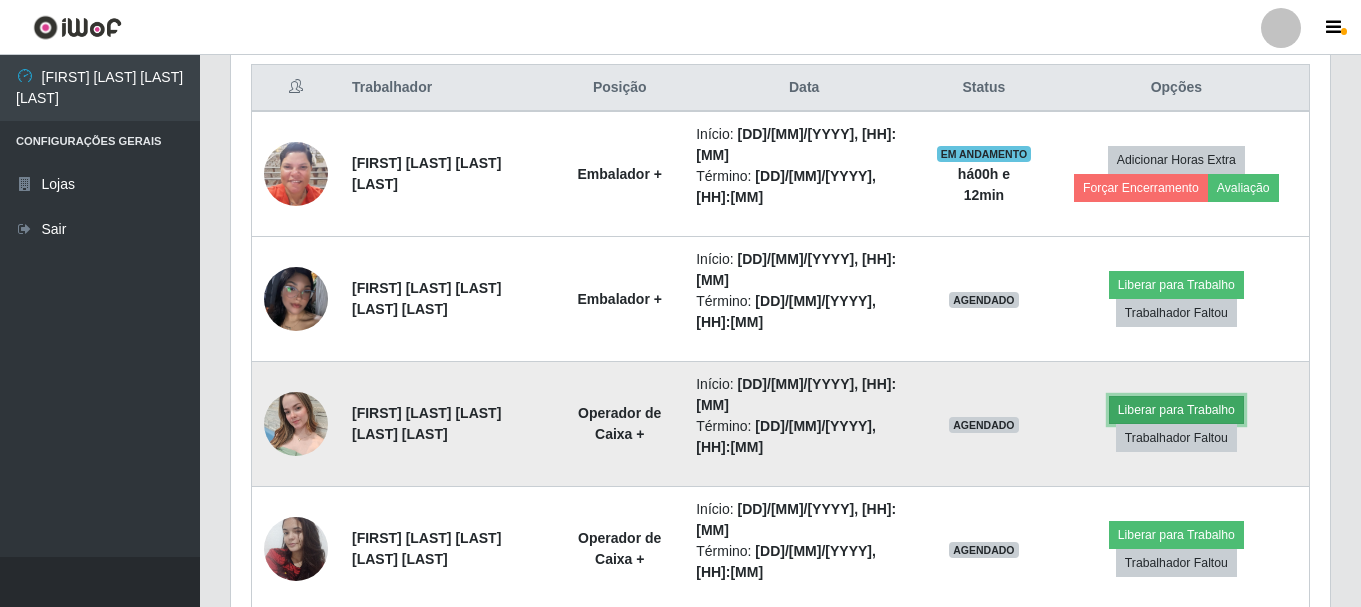 click on "Liberar para Trabalho" at bounding box center (1176, 410) 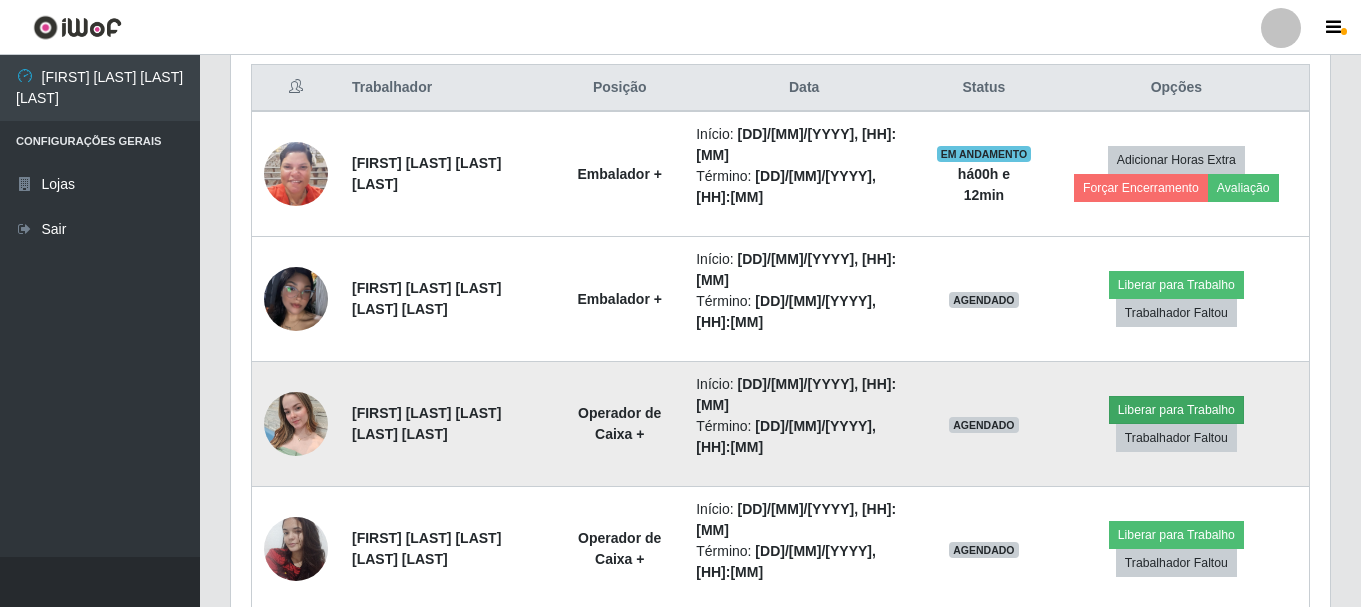 scroll, scrollTop: 999585, scrollLeft: 998911, axis: both 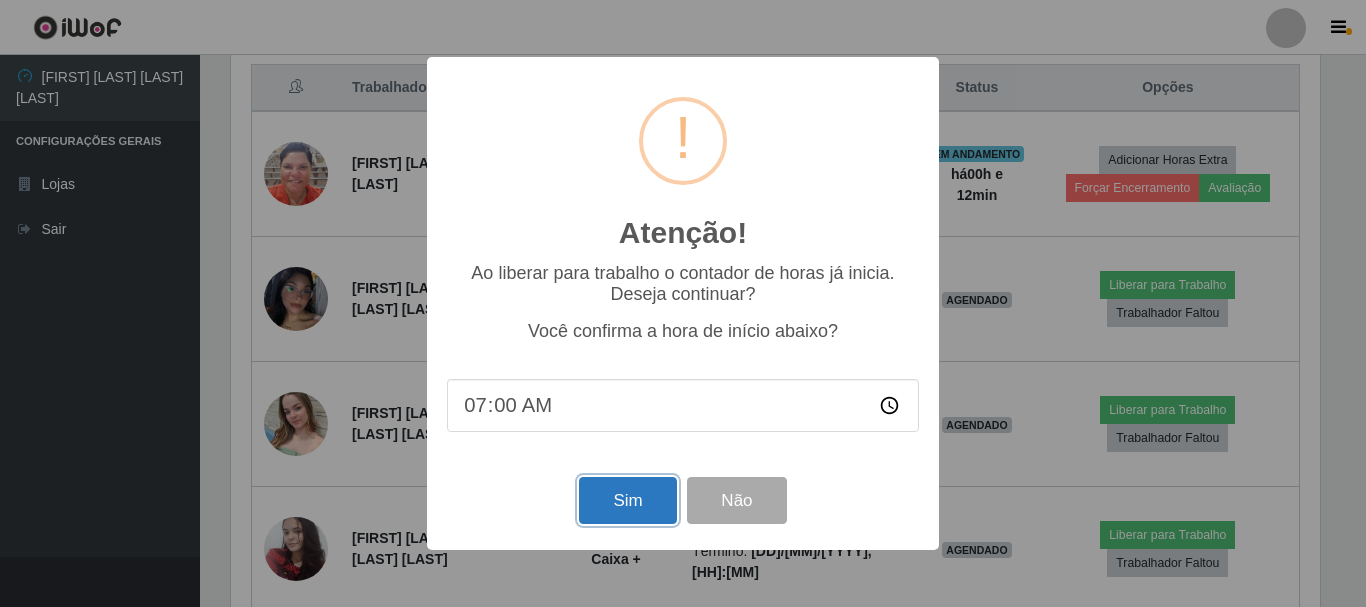 click on "Sim" at bounding box center [627, 500] 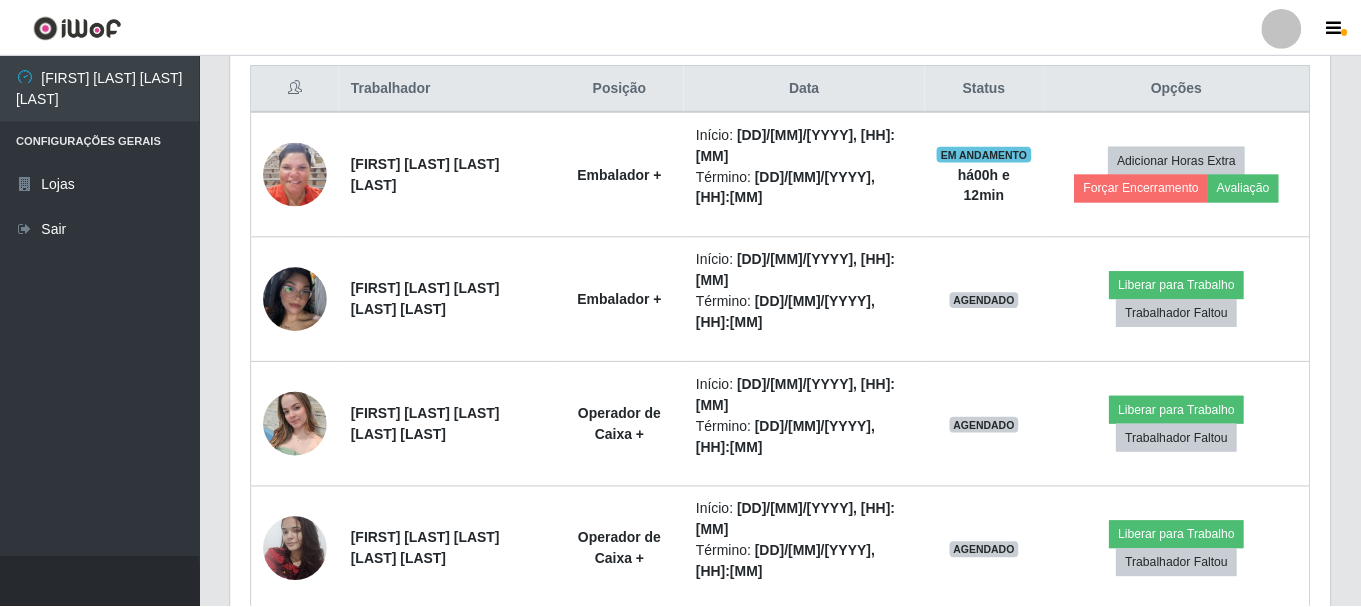 scroll, scrollTop: 999585, scrollLeft: 998901, axis: both 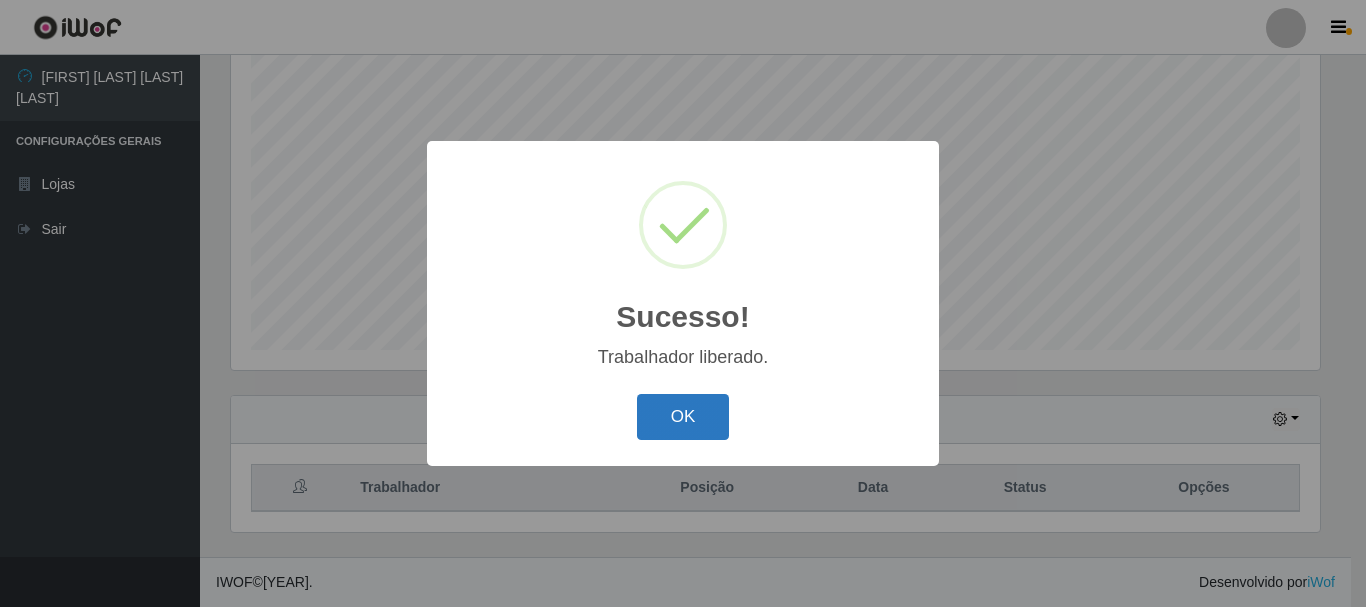 click on "OK" at bounding box center (683, 417) 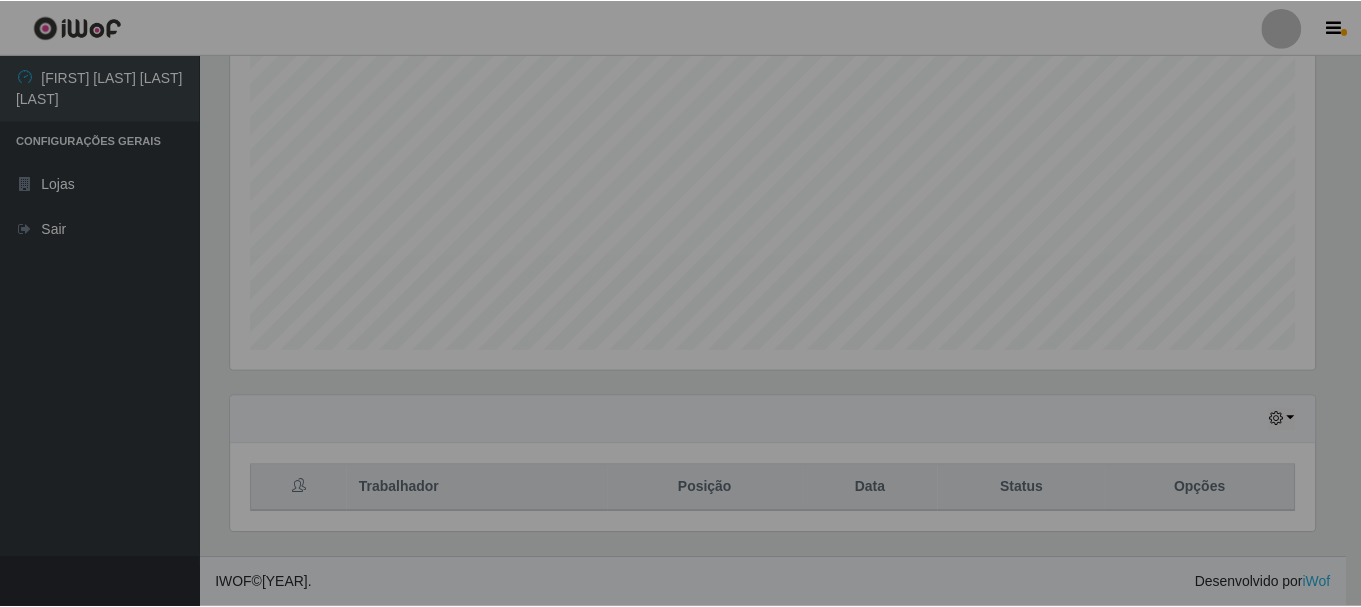 scroll, scrollTop: 999585, scrollLeft: 998901, axis: both 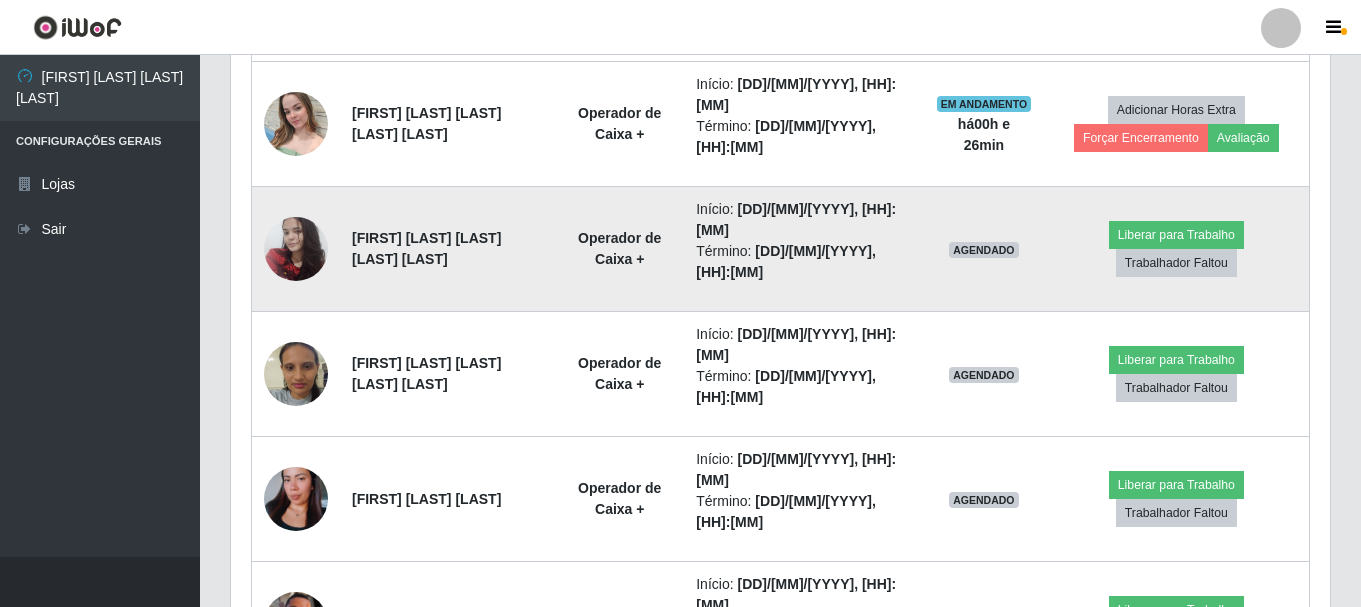 click at bounding box center (296, 248) 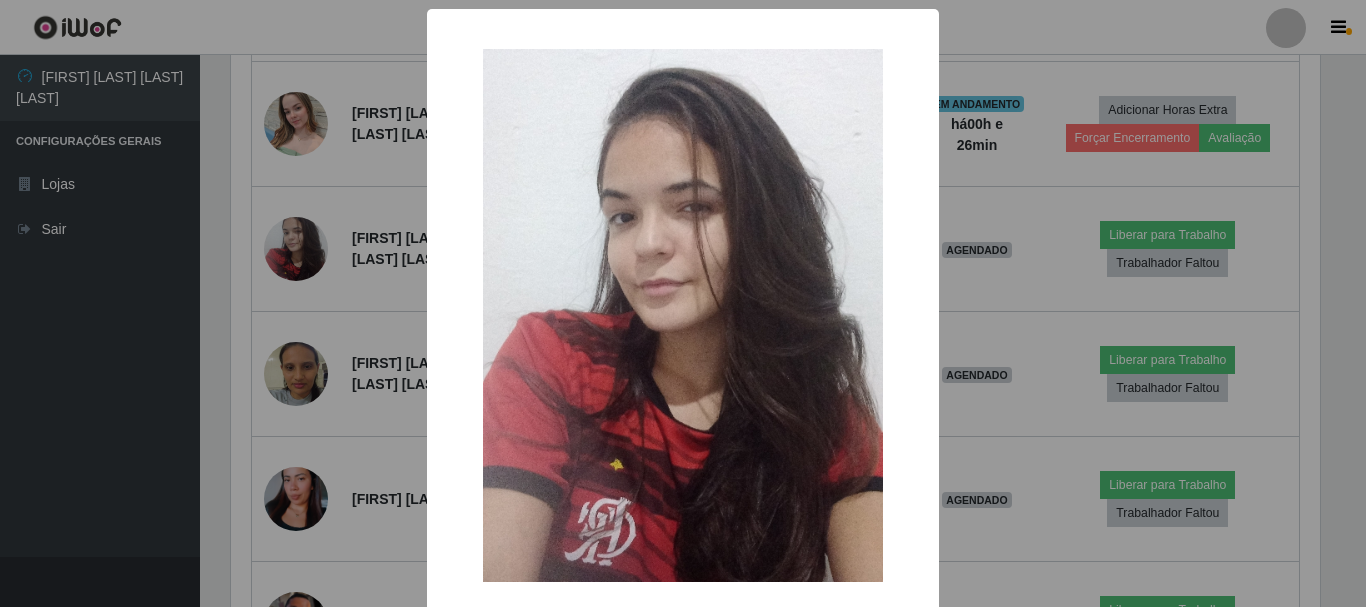 click on "× OK Cancel" at bounding box center (683, 303) 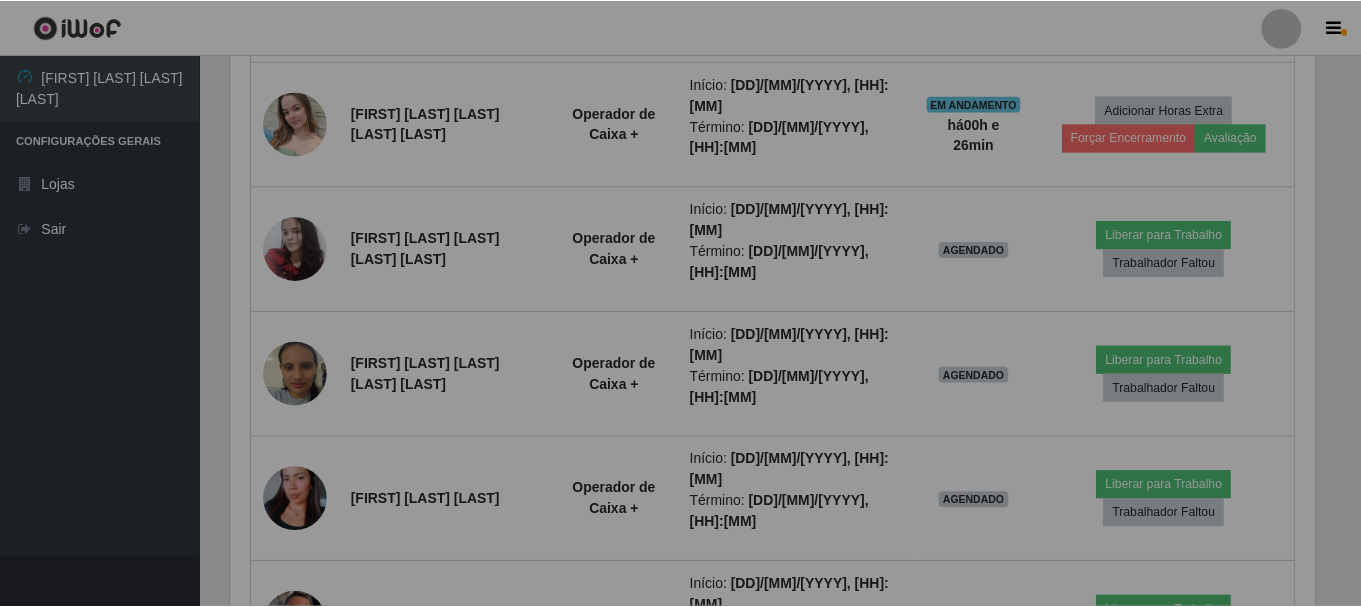 scroll, scrollTop: 999585, scrollLeft: 998901, axis: both 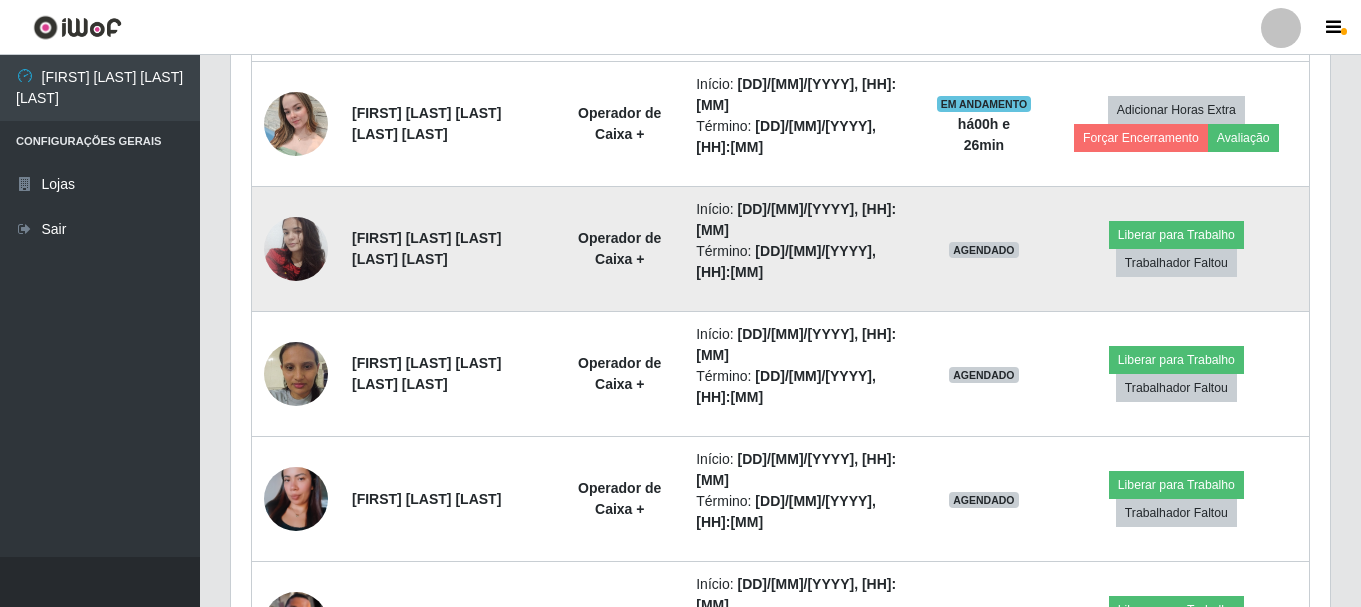click at bounding box center [296, 248] 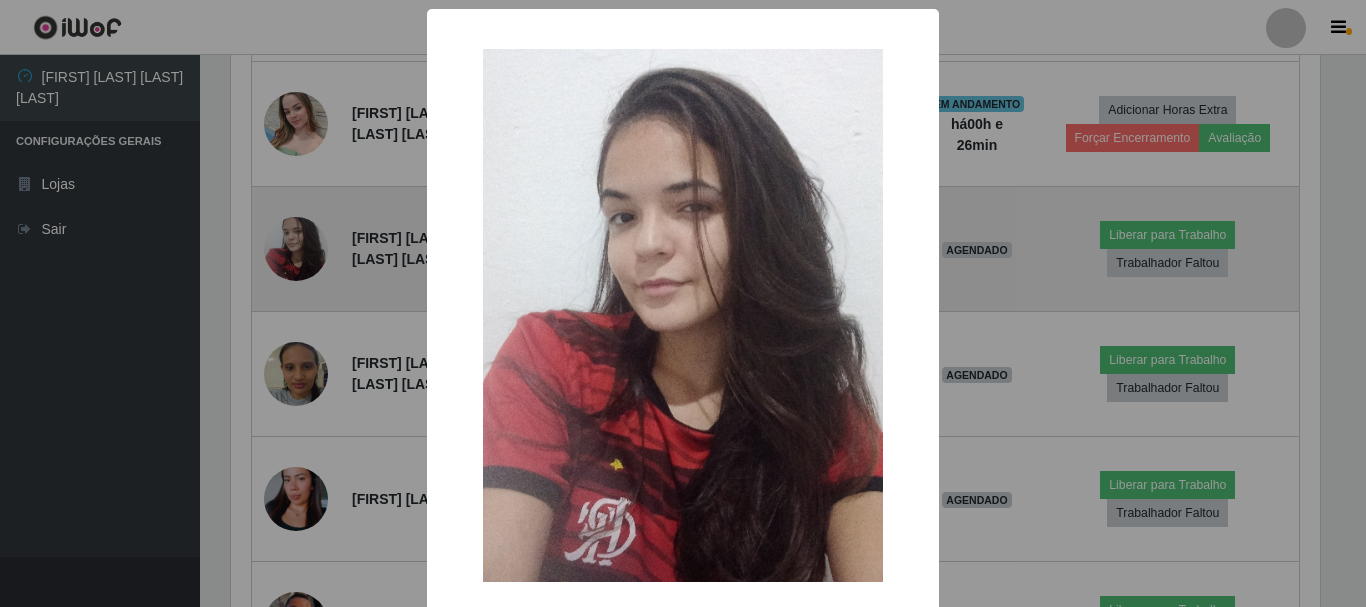 scroll, scrollTop: 999585, scrollLeft: 998911, axis: both 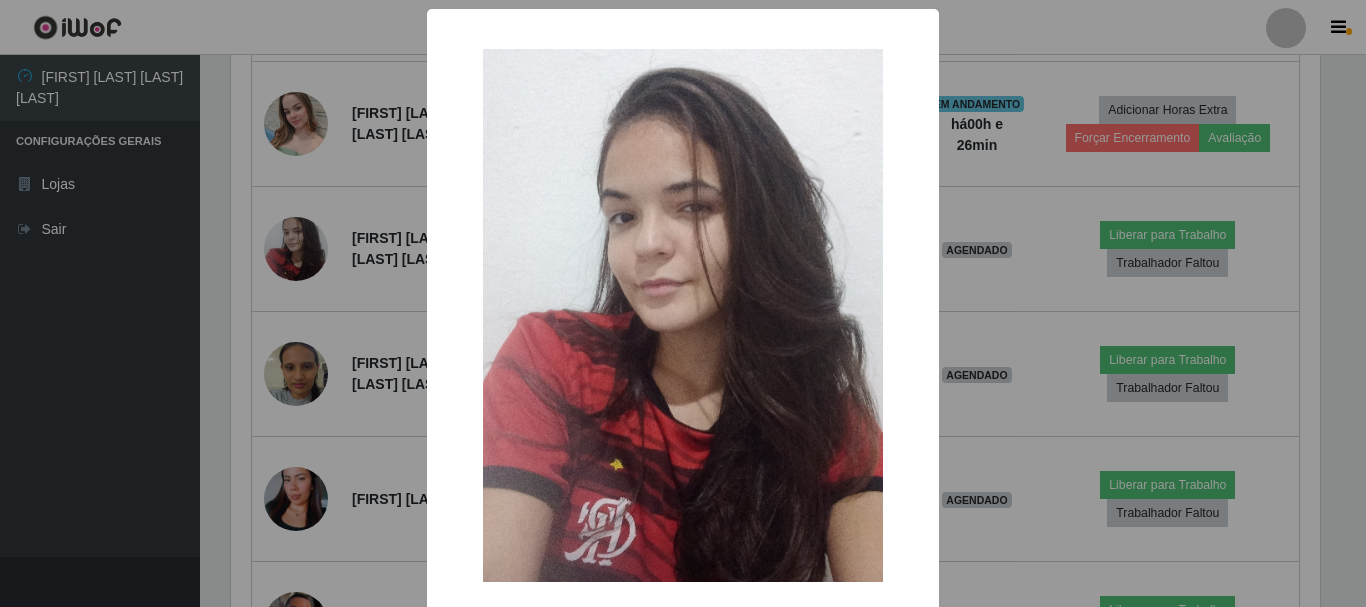 click on "× OK Cancel" at bounding box center [683, 303] 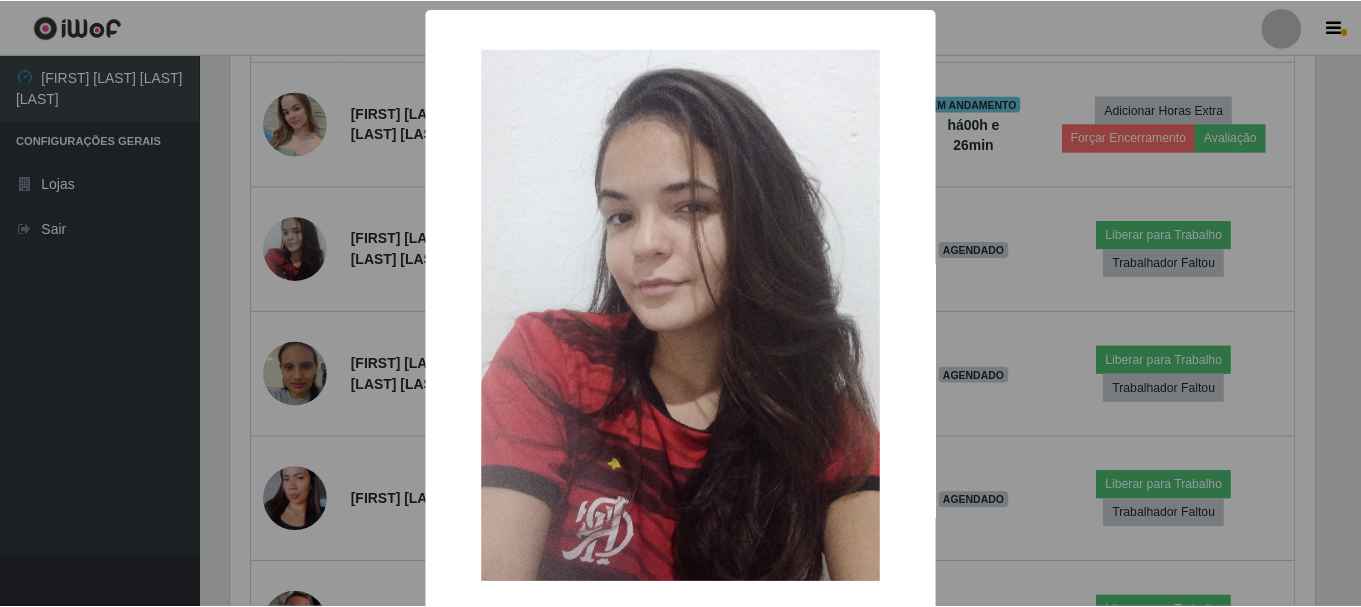 scroll, scrollTop: 999585, scrollLeft: 998901, axis: both 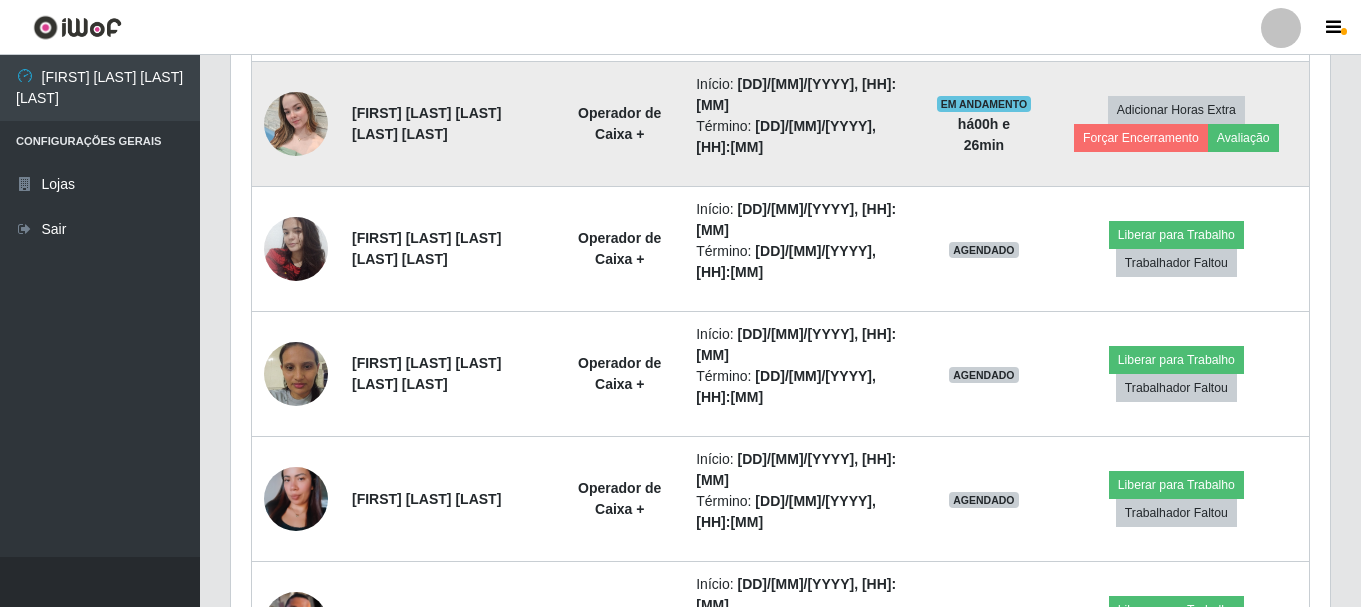 click at bounding box center [296, 123] 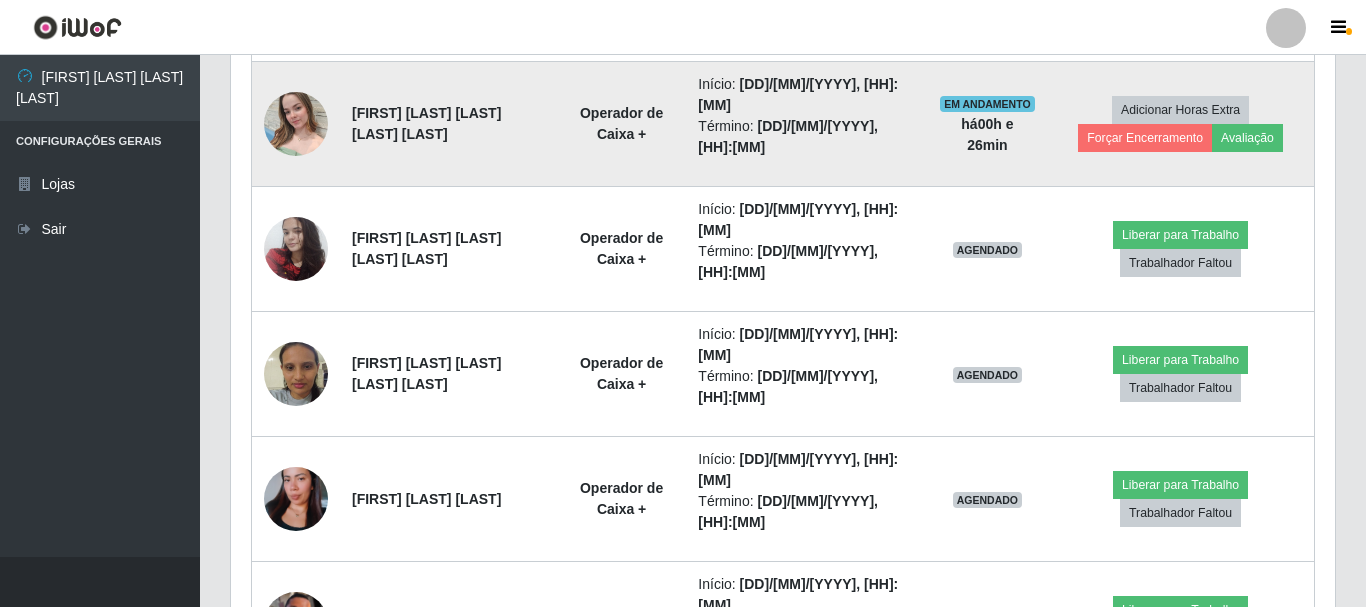 scroll, scrollTop: 999585, scrollLeft: 998911, axis: both 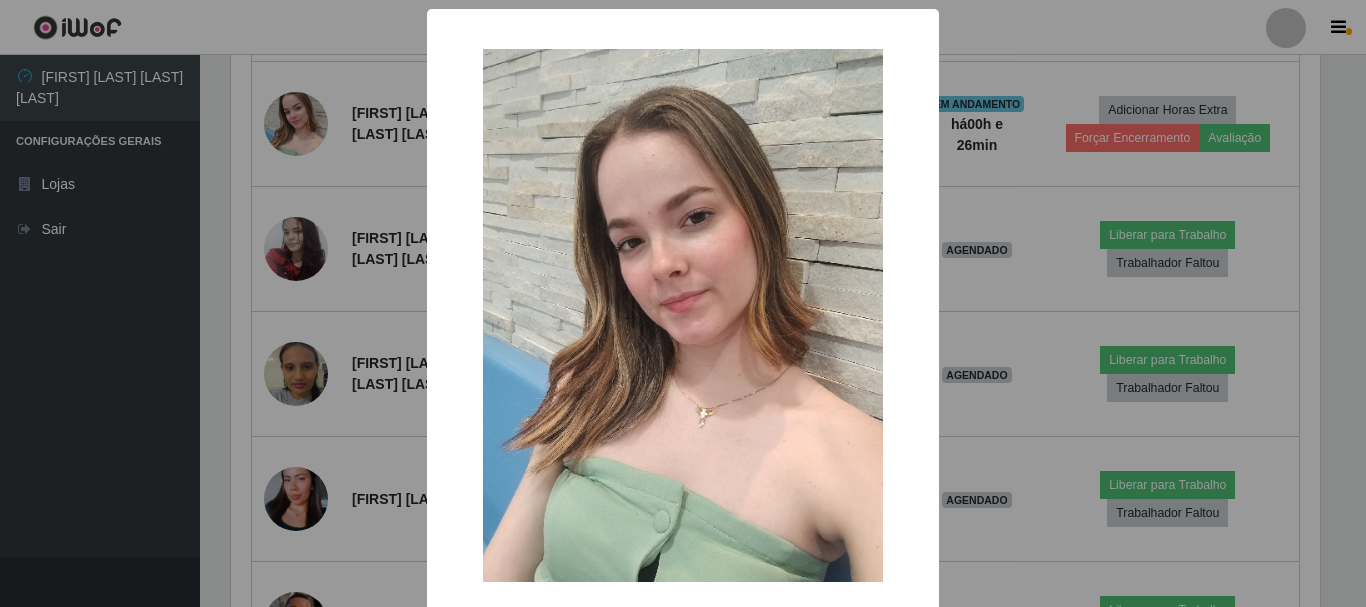 click on "× OK Cancel" at bounding box center (683, 303) 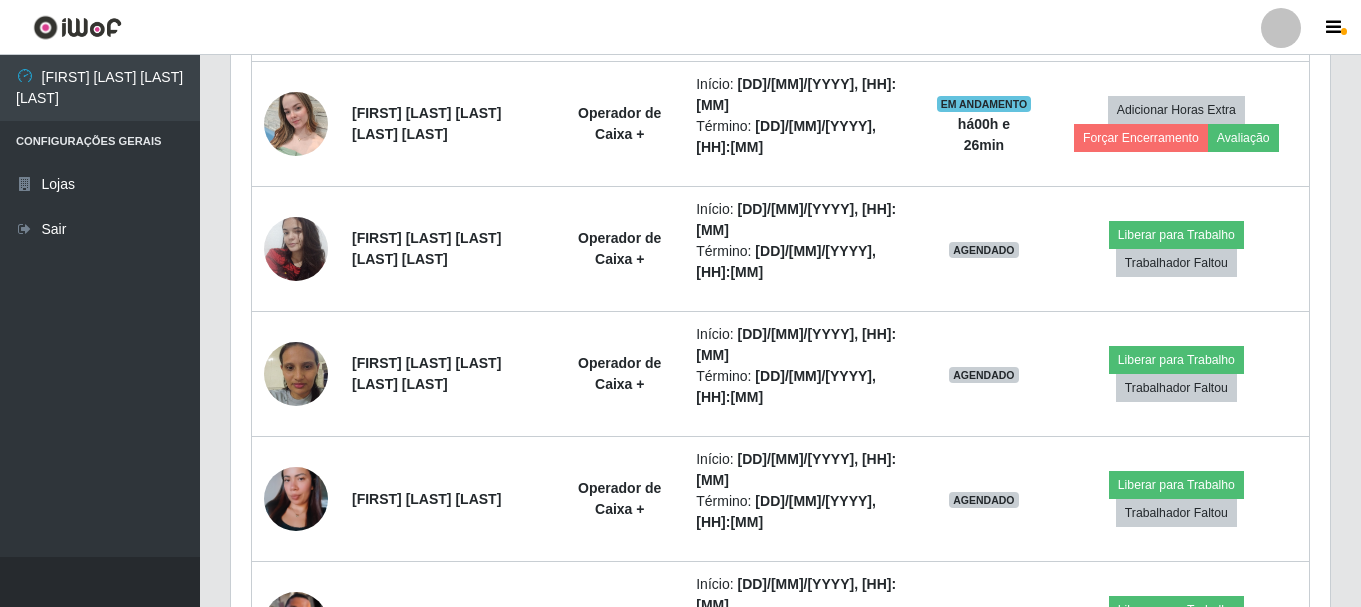 scroll, scrollTop: 999585, scrollLeft: 998901, axis: both 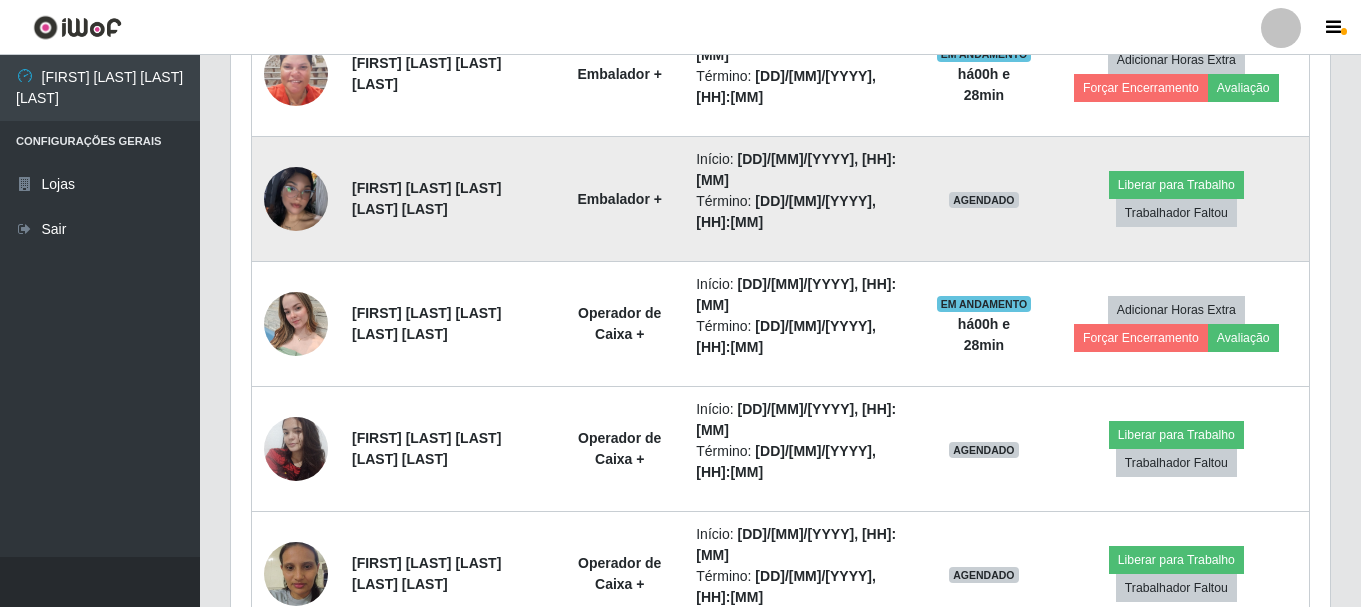 click at bounding box center (296, 199) 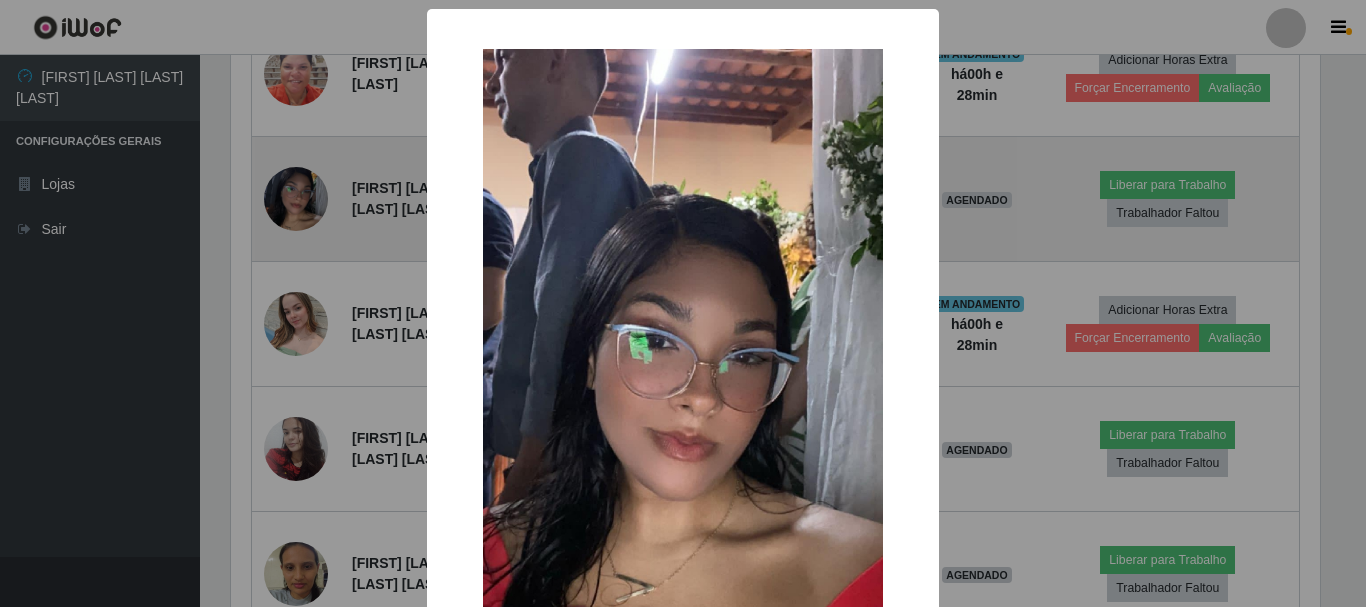 scroll, scrollTop: 999585, scrollLeft: 998911, axis: both 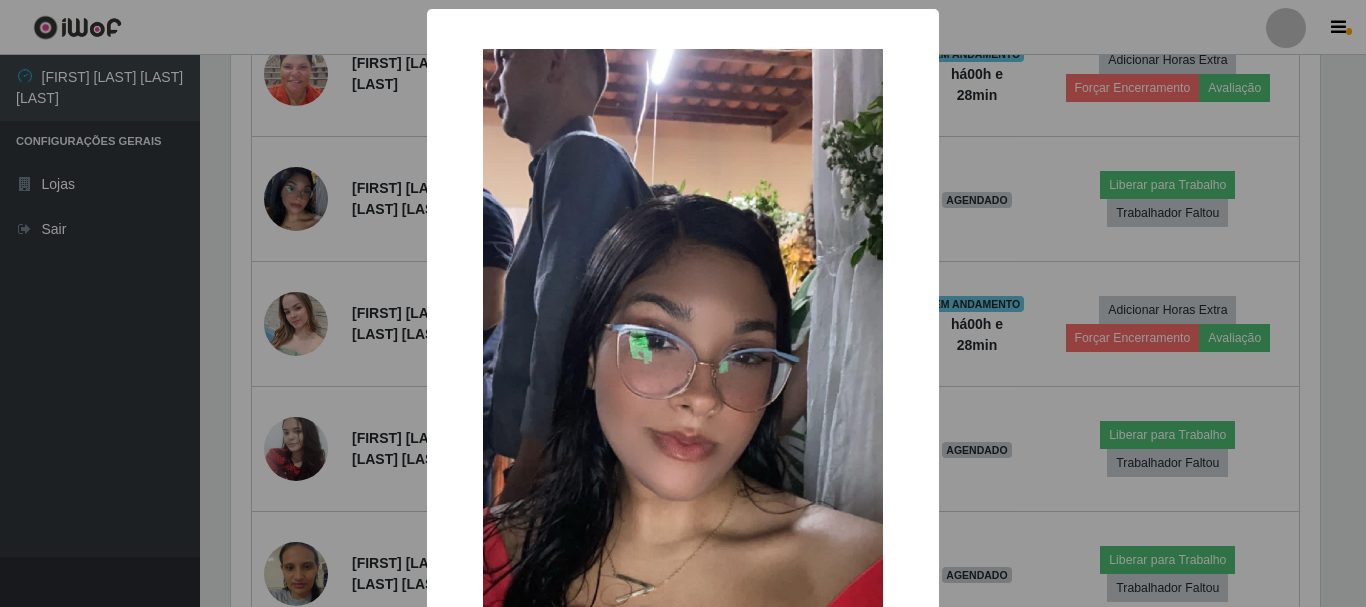 click on "× OK Cancel" at bounding box center (683, 303) 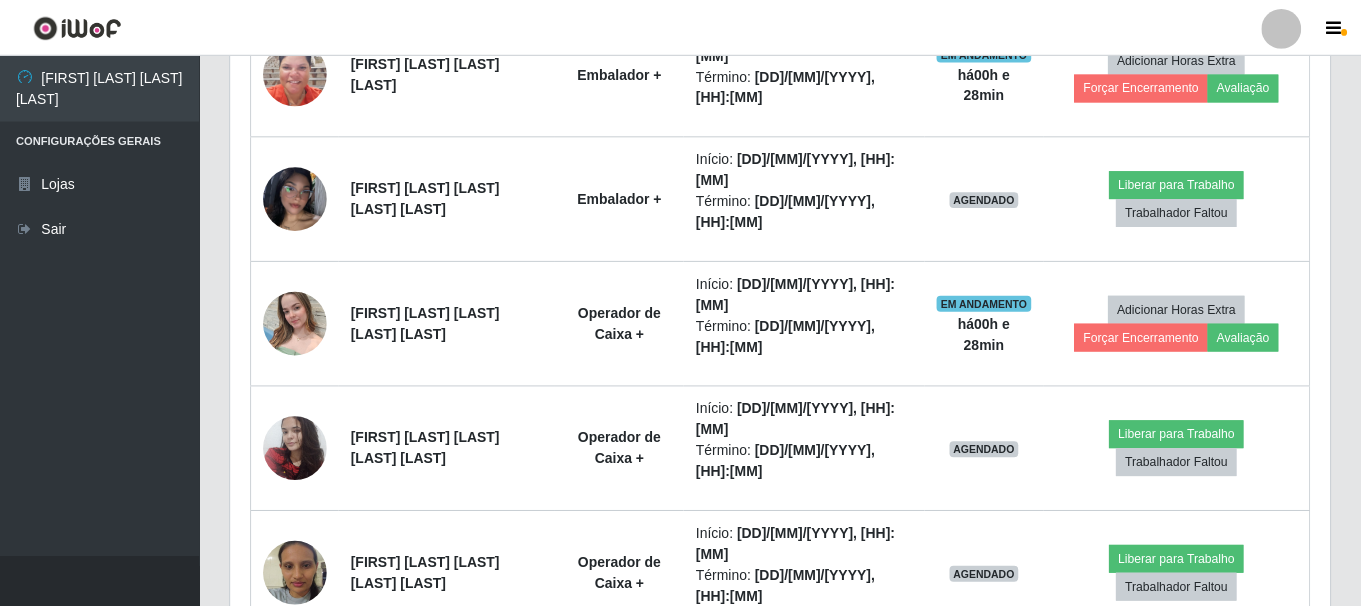 scroll, scrollTop: 999585, scrollLeft: 998901, axis: both 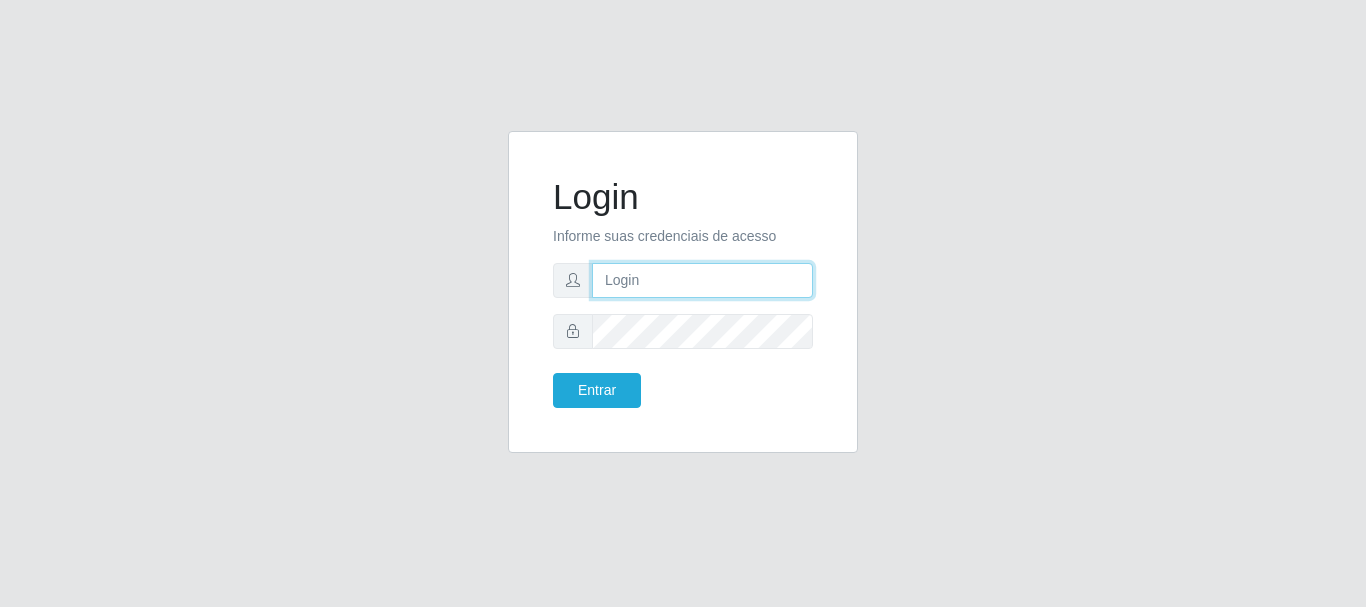 click at bounding box center (702, 280) 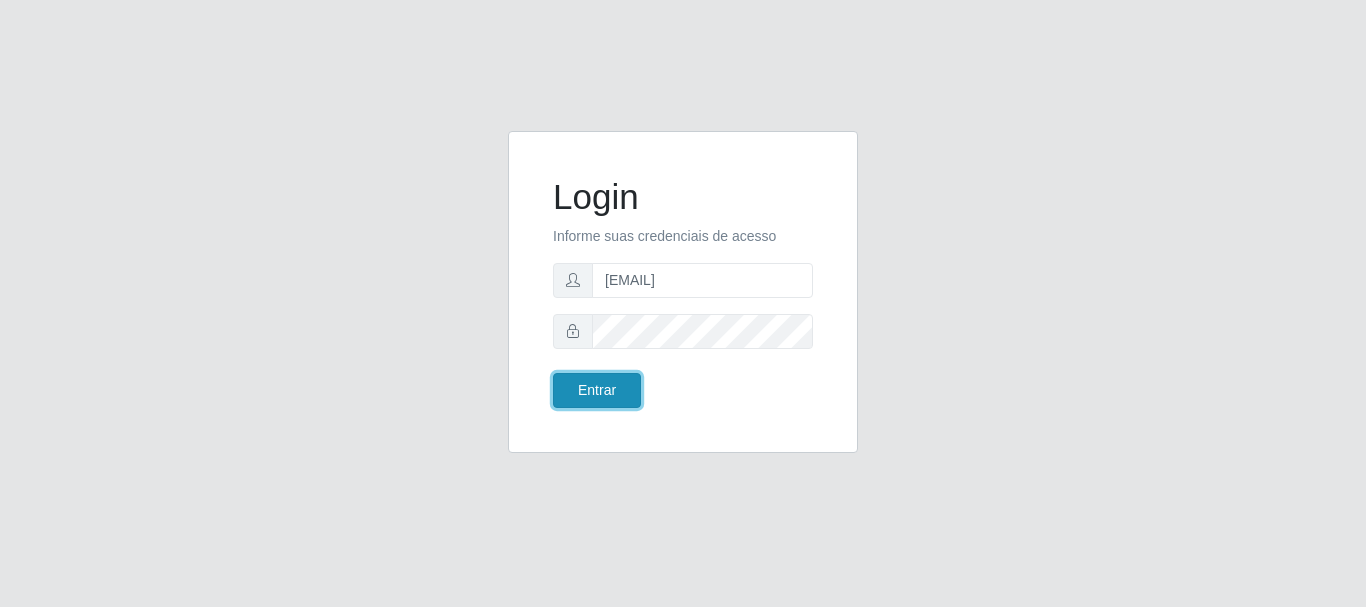 click on "Entrar" at bounding box center (597, 390) 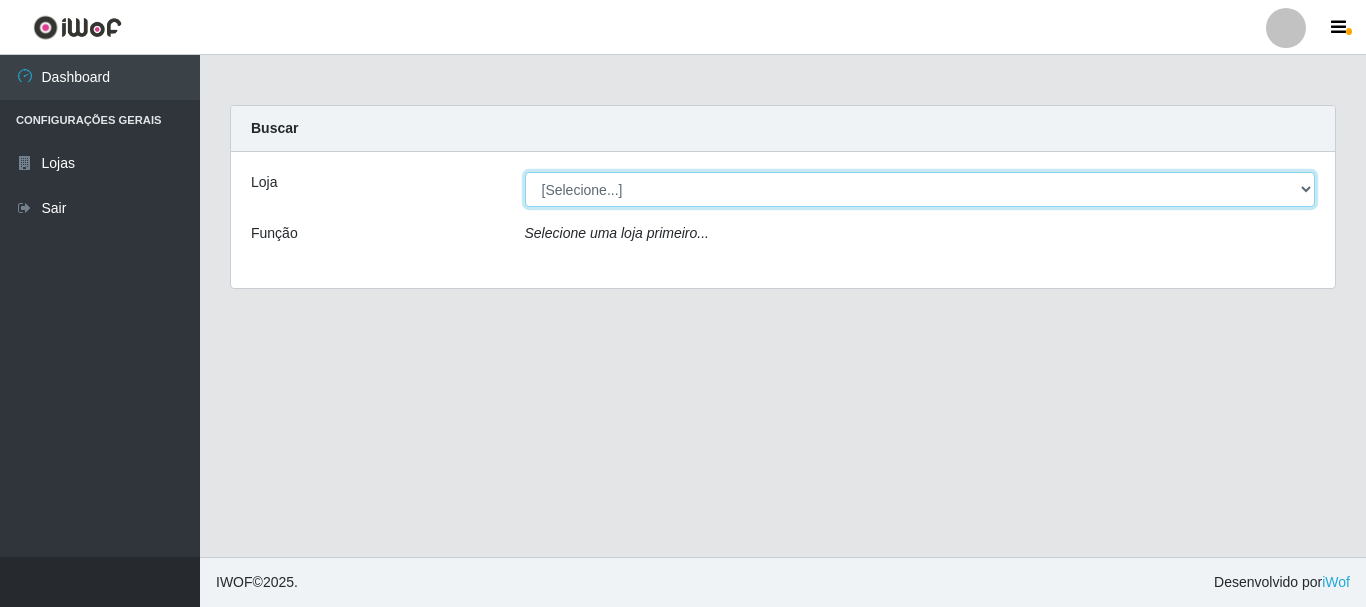 click on "[Selecione...] [BRAND] - [LOCATION]" at bounding box center (920, 189) 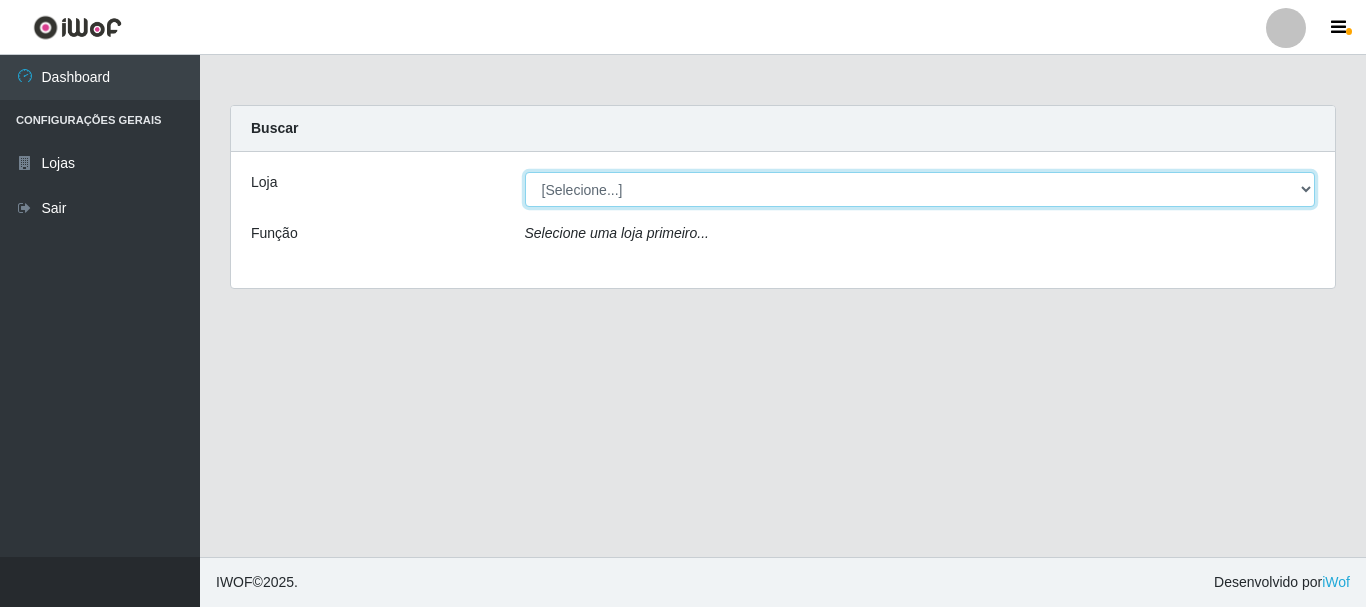 select on "400" 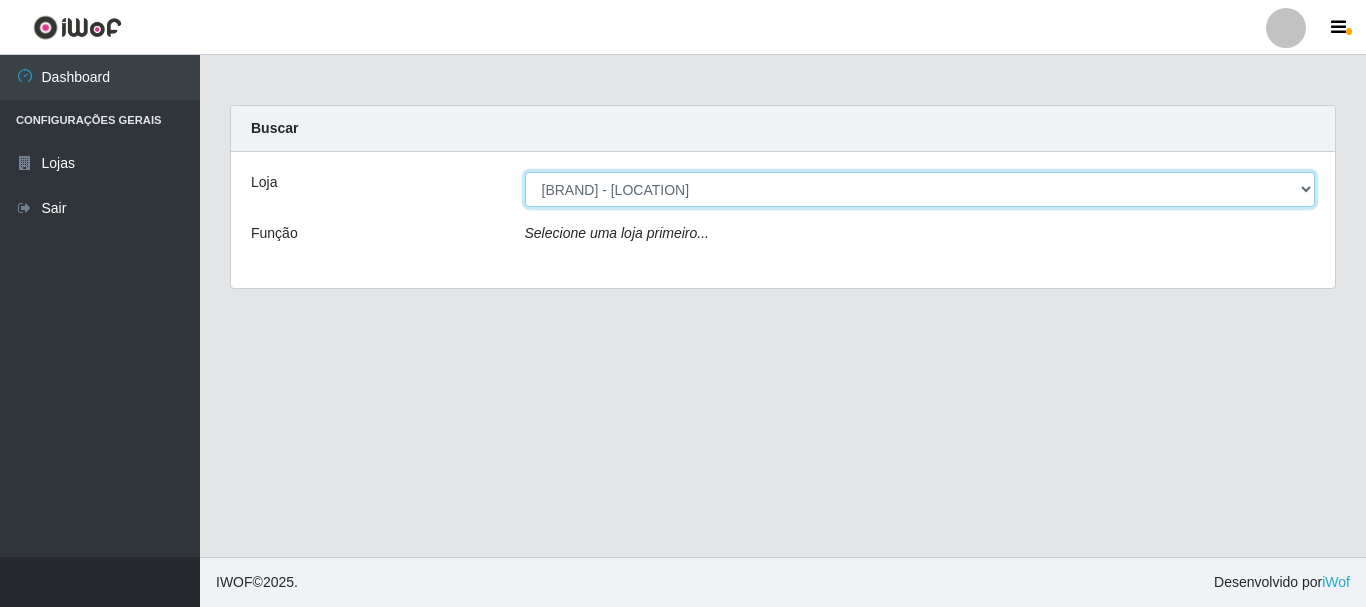 click on "[Selecione...] [BRAND] - [LOCATION]" at bounding box center (920, 189) 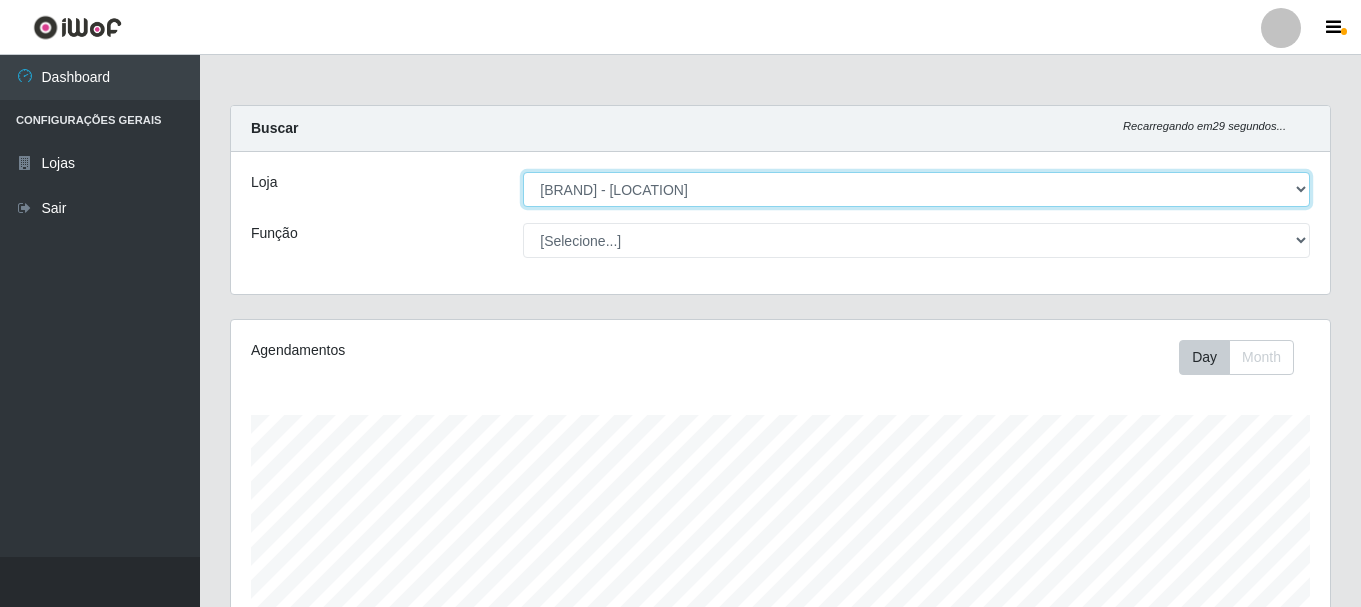 scroll, scrollTop: 999585, scrollLeft: 998901, axis: both 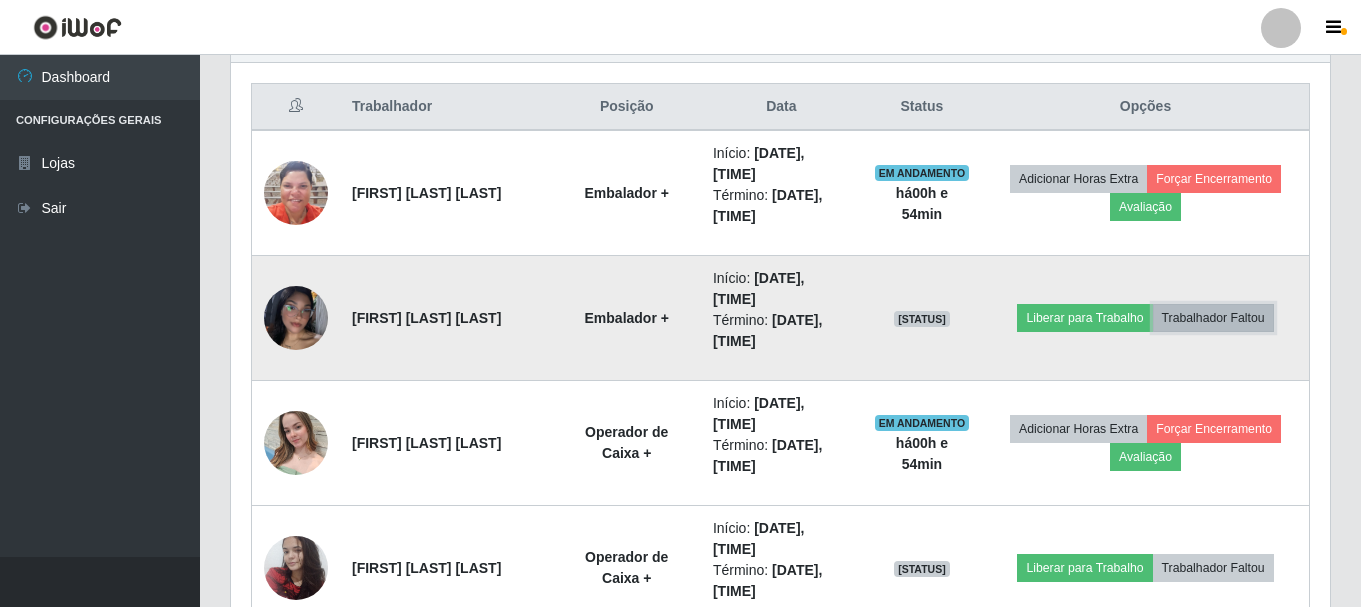 click on "Trabalhador Faltou" at bounding box center (1213, 318) 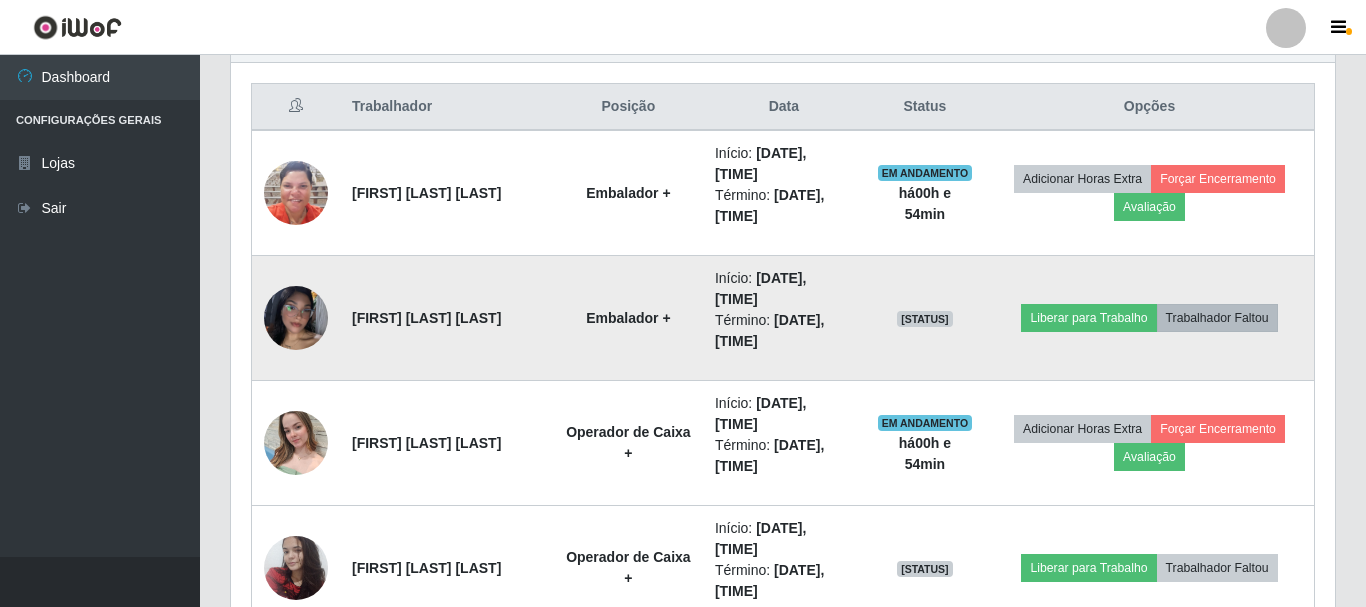 scroll, scrollTop: 999585, scrollLeft: 998911, axis: both 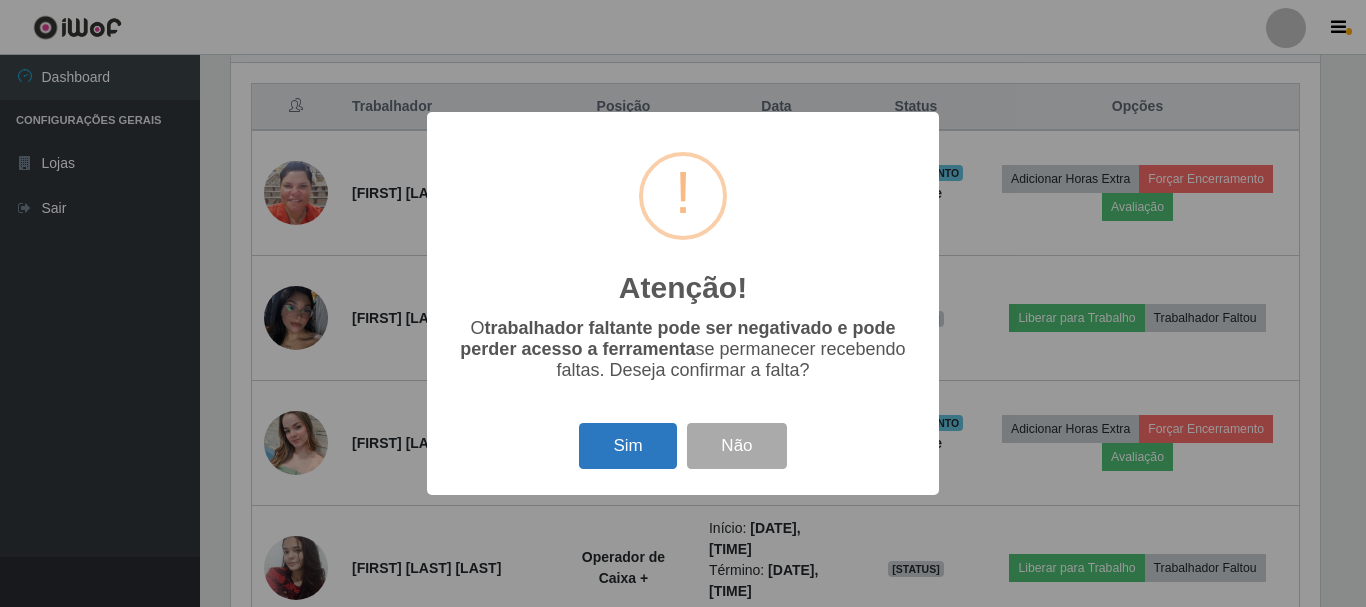 click on "Sim" at bounding box center (627, 446) 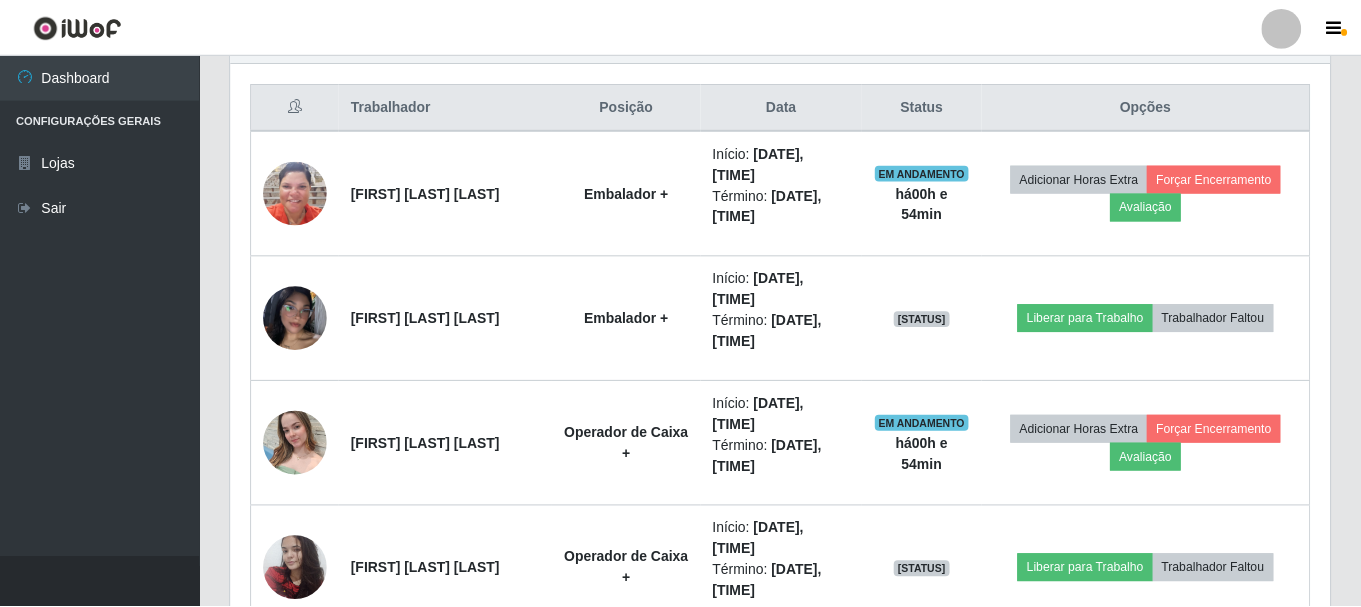 scroll, scrollTop: 999585, scrollLeft: 998901, axis: both 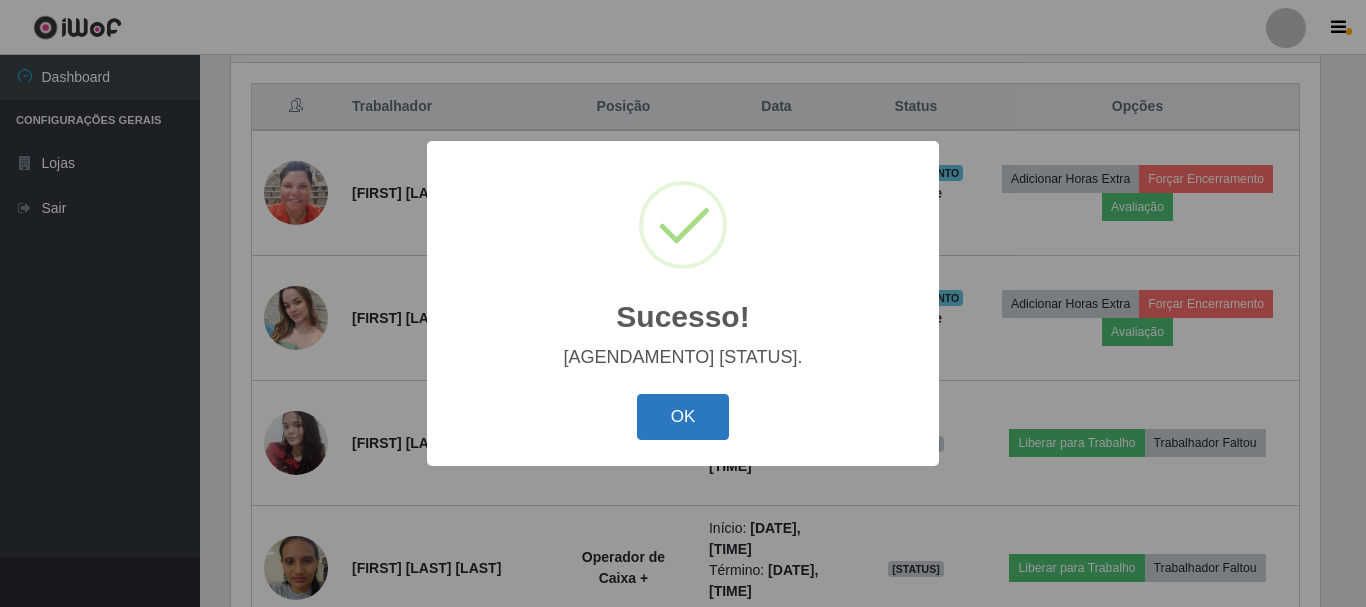 click on "OK" at bounding box center [683, 417] 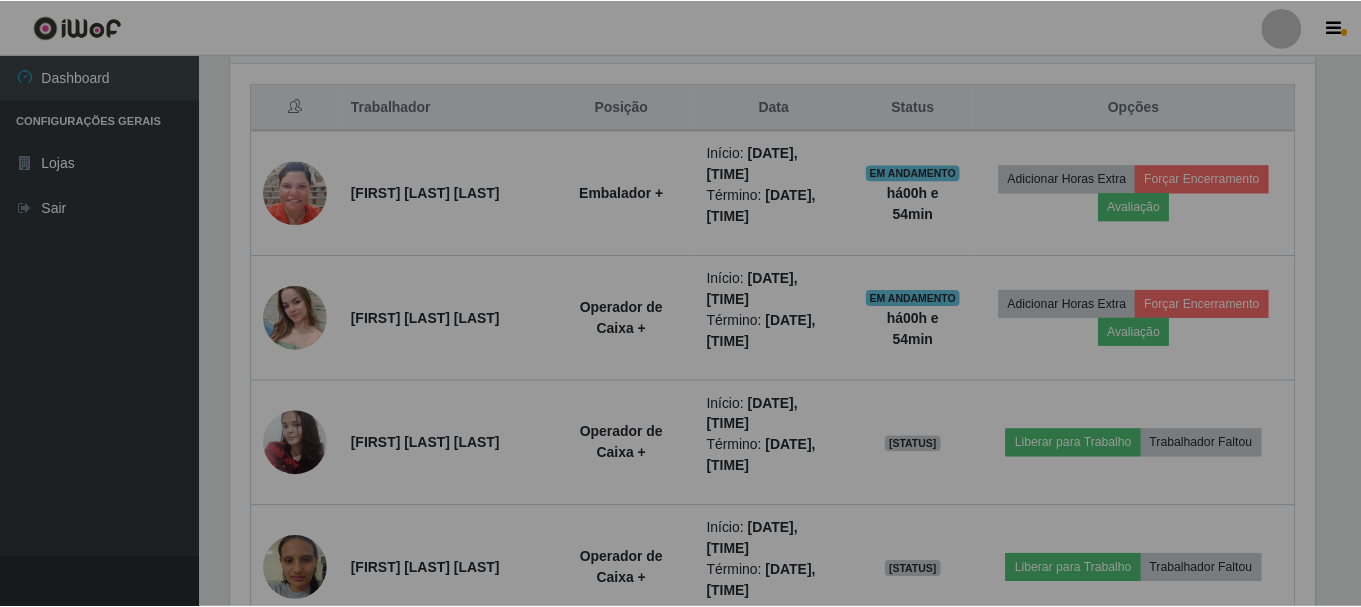 scroll, scrollTop: 999585, scrollLeft: 998901, axis: both 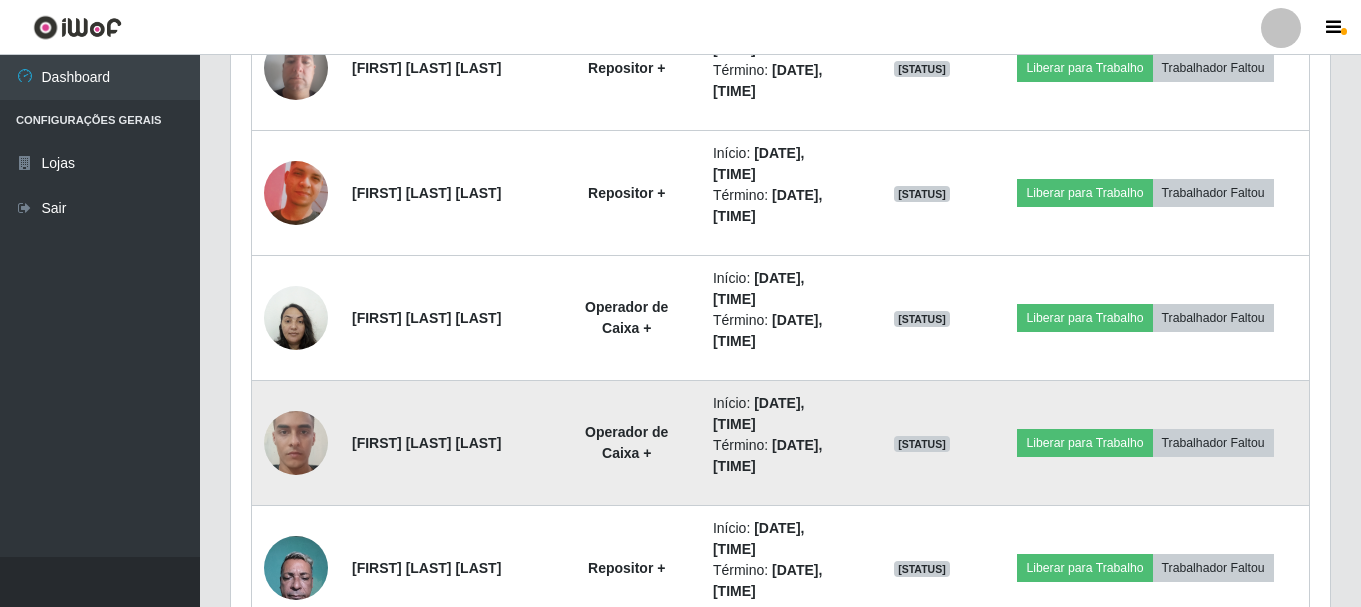 click at bounding box center (296, 443) 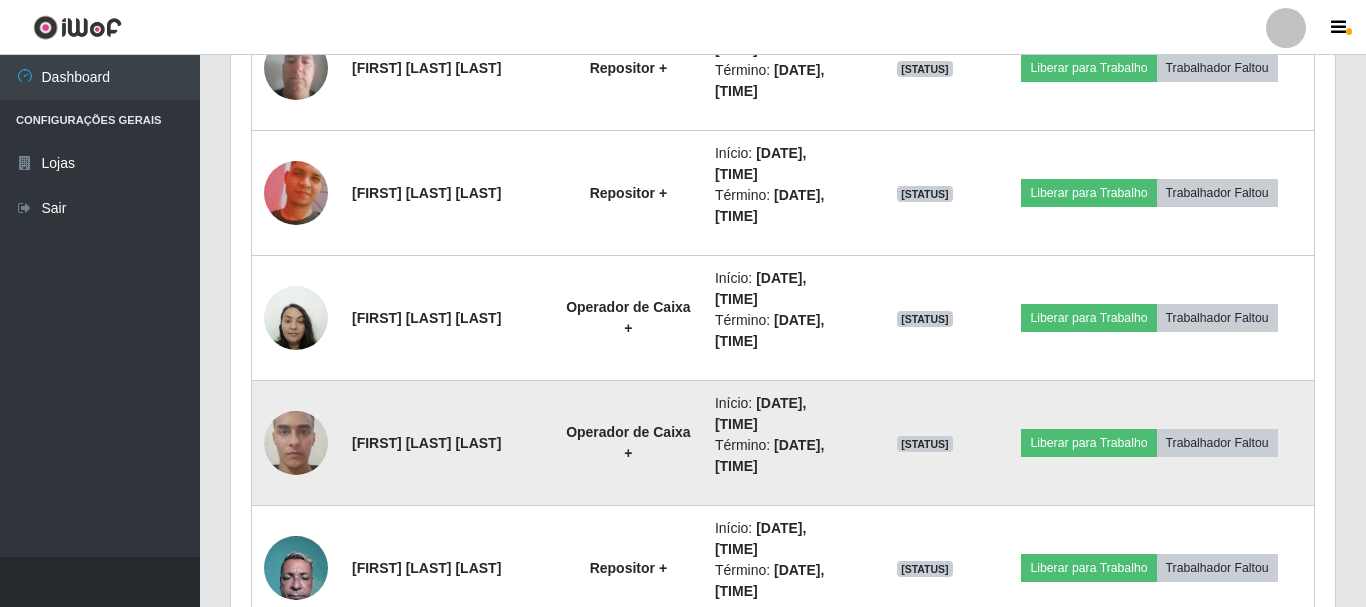 scroll, scrollTop: 999585, scrollLeft: 998911, axis: both 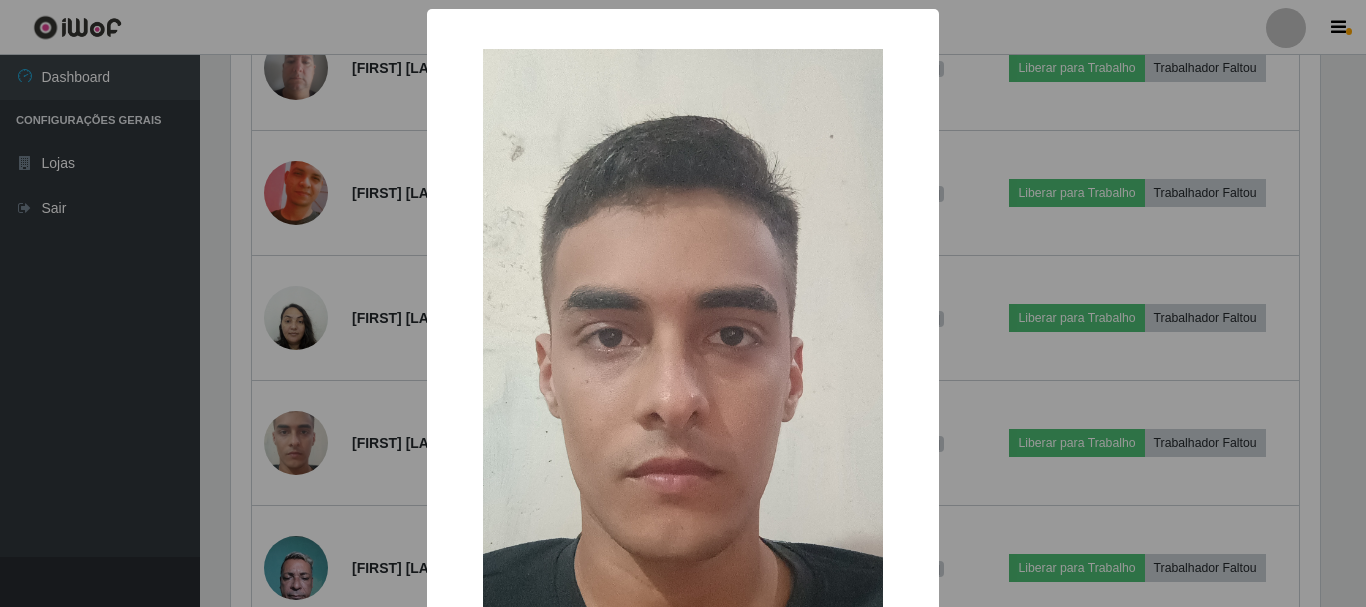 click on "× OK Cancel" at bounding box center [683, 303] 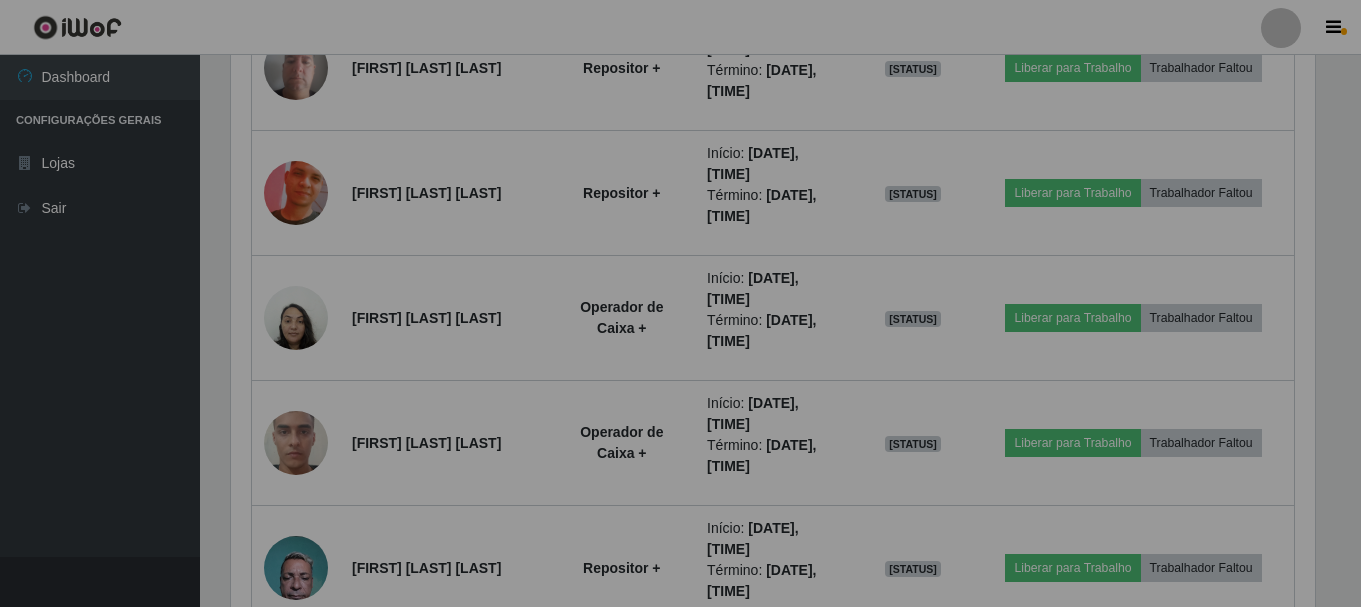 scroll, scrollTop: 999585, scrollLeft: 998901, axis: both 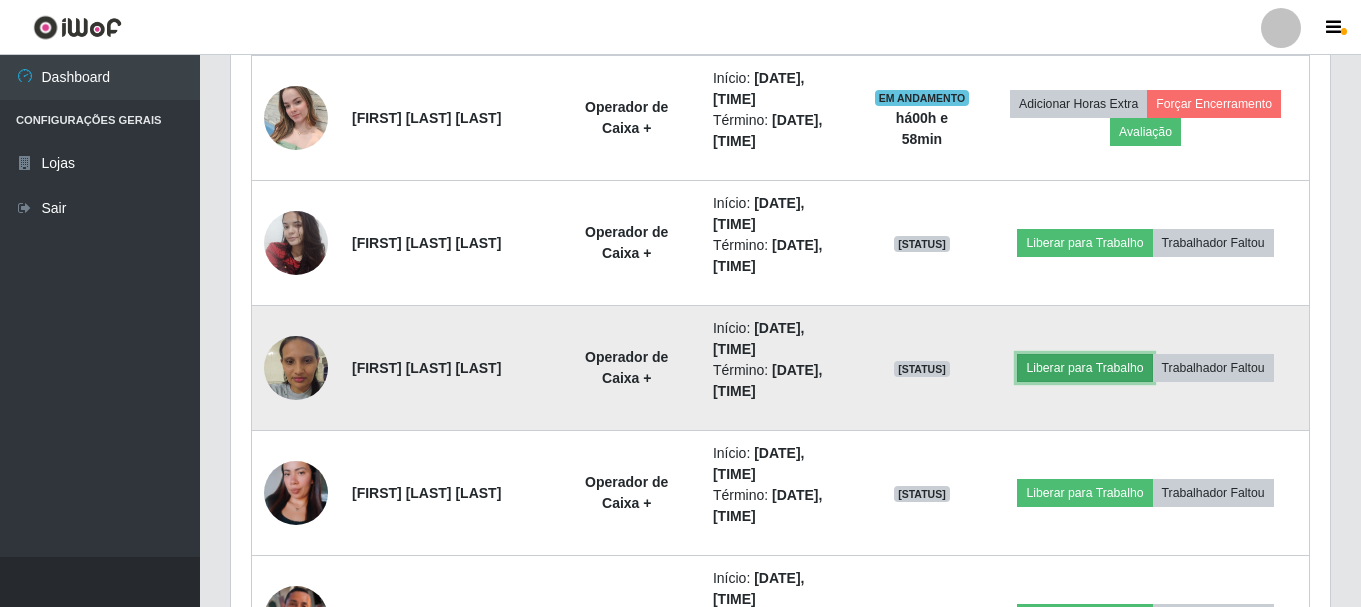 click on "Liberar para Trabalho" at bounding box center [1084, 368] 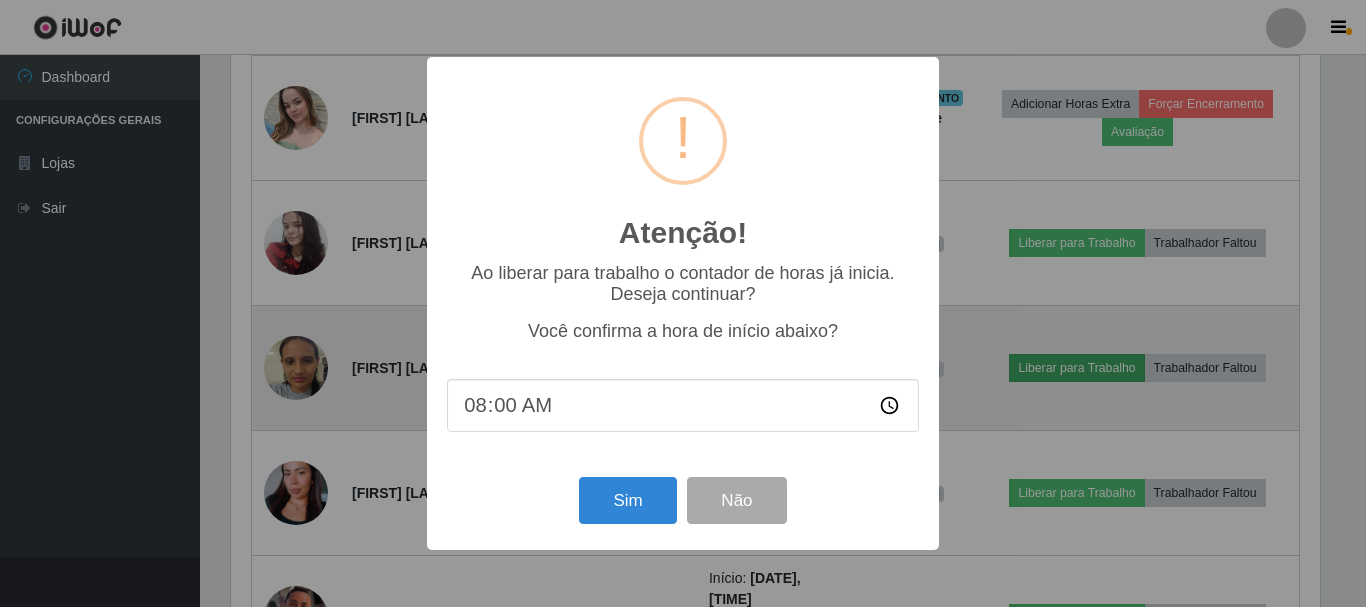 scroll, scrollTop: 999585, scrollLeft: 998911, axis: both 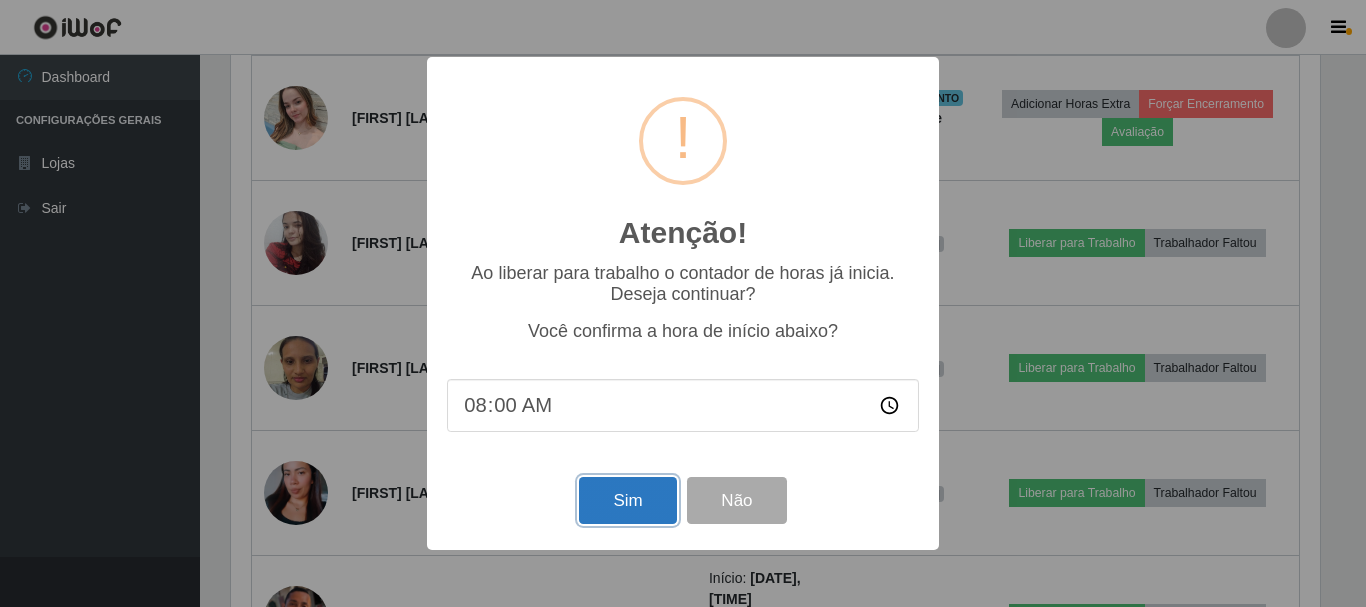 click on "Sim" at bounding box center [627, 500] 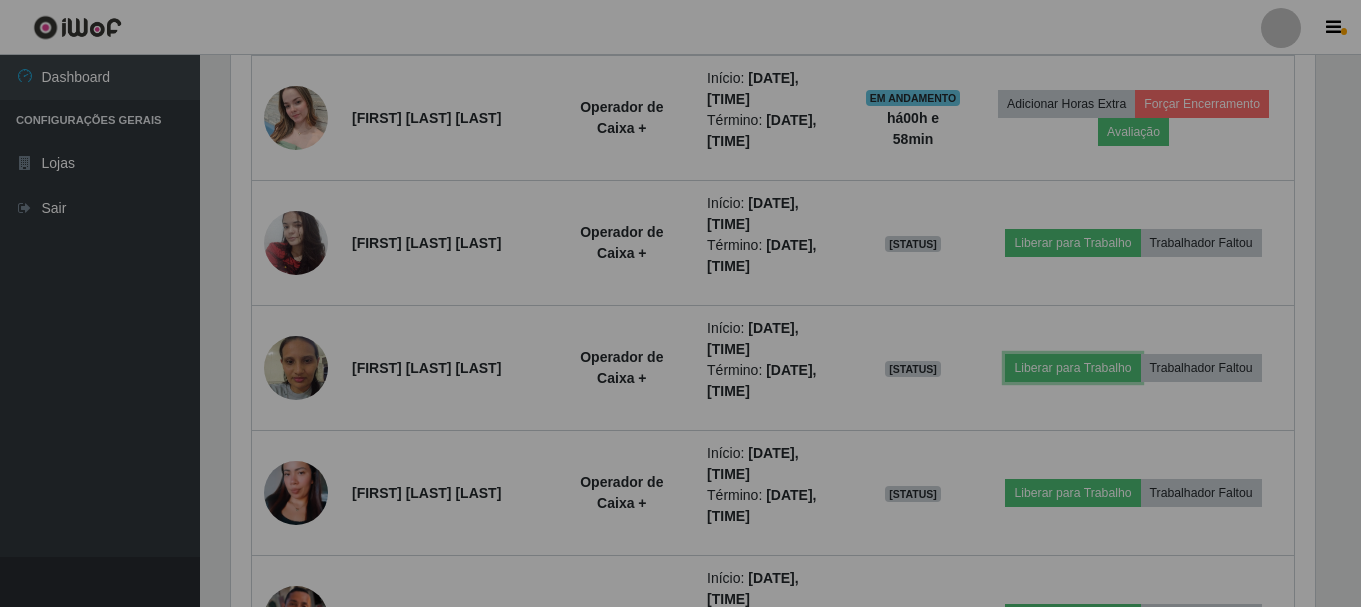 scroll, scrollTop: 999585, scrollLeft: 998901, axis: both 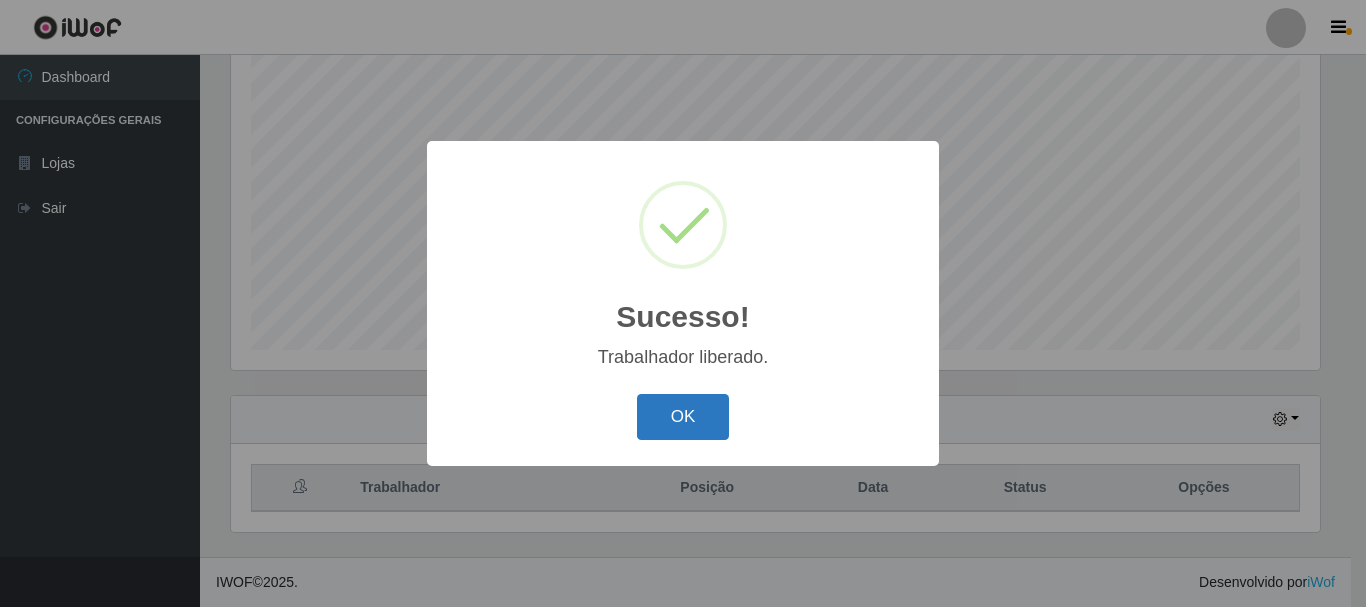 click on "OK" at bounding box center [683, 417] 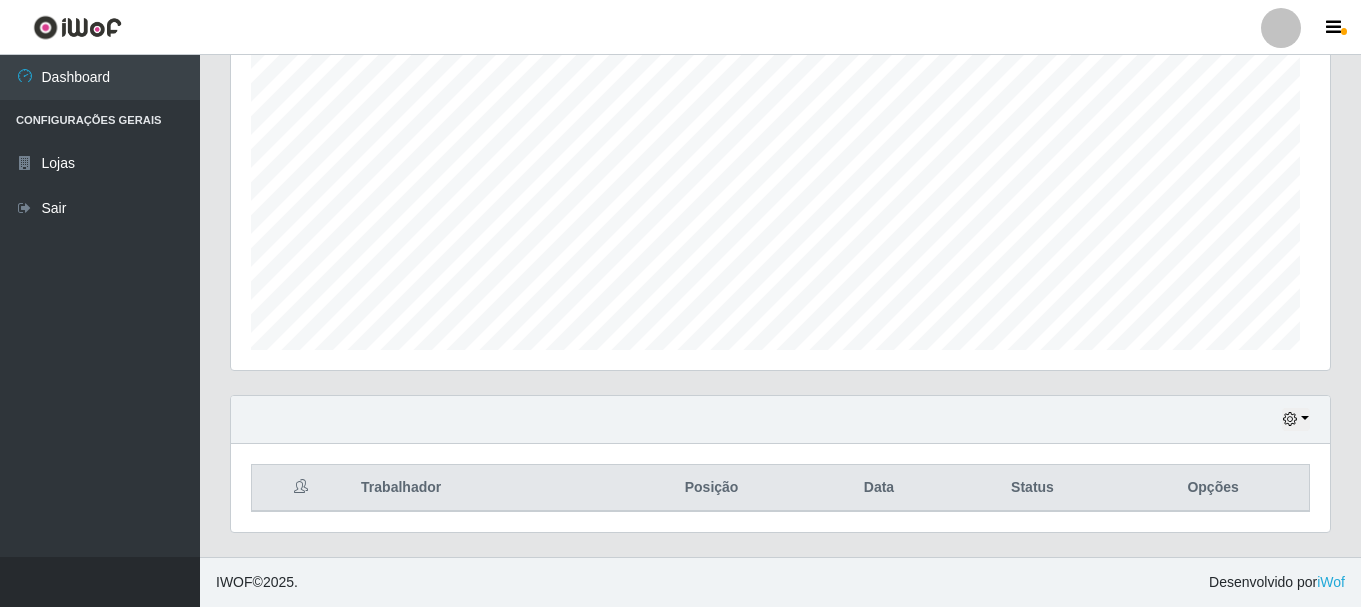 scroll, scrollTop: 999585, scrollLeft: 998901, axis: both 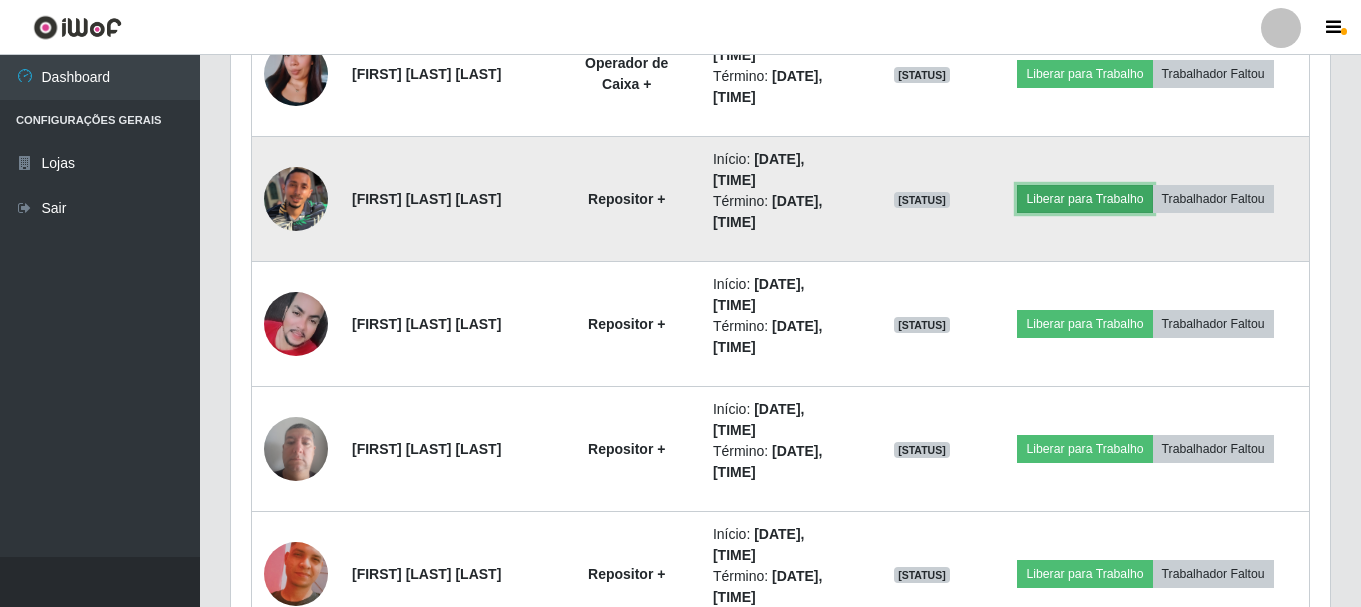 click on "Liberar para Trabalho" at bounding box center [1084, 199] 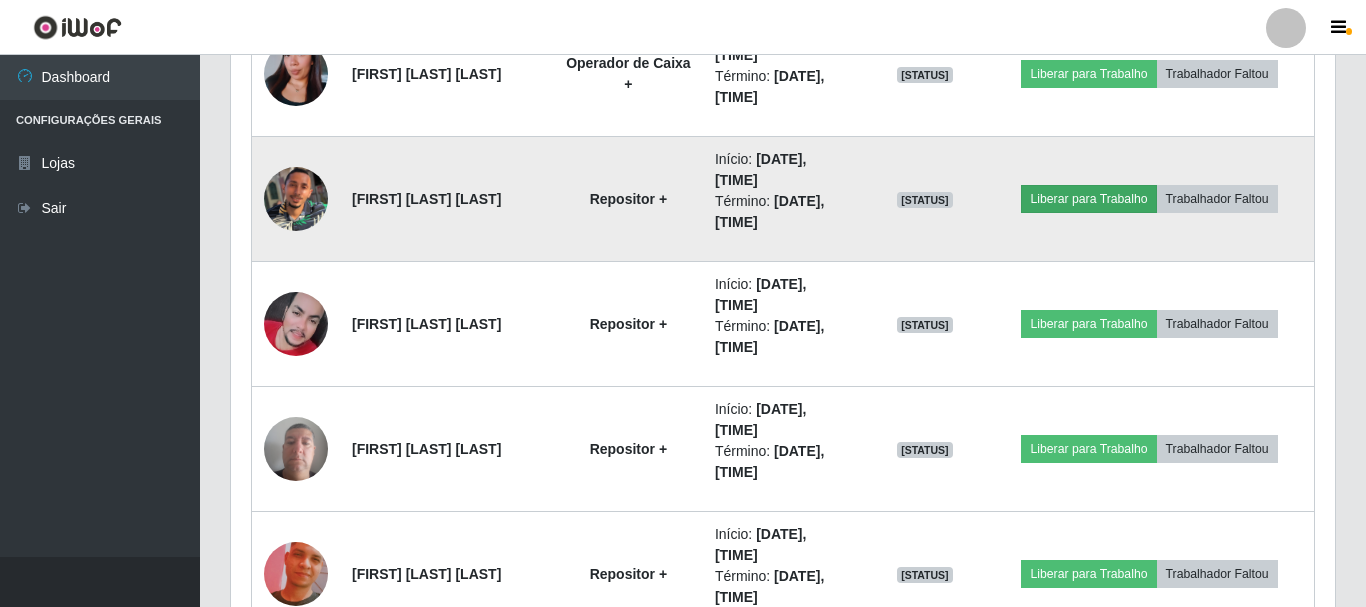 scroll, scrollTop: 999585, scrollLeft: 998911, axis: both 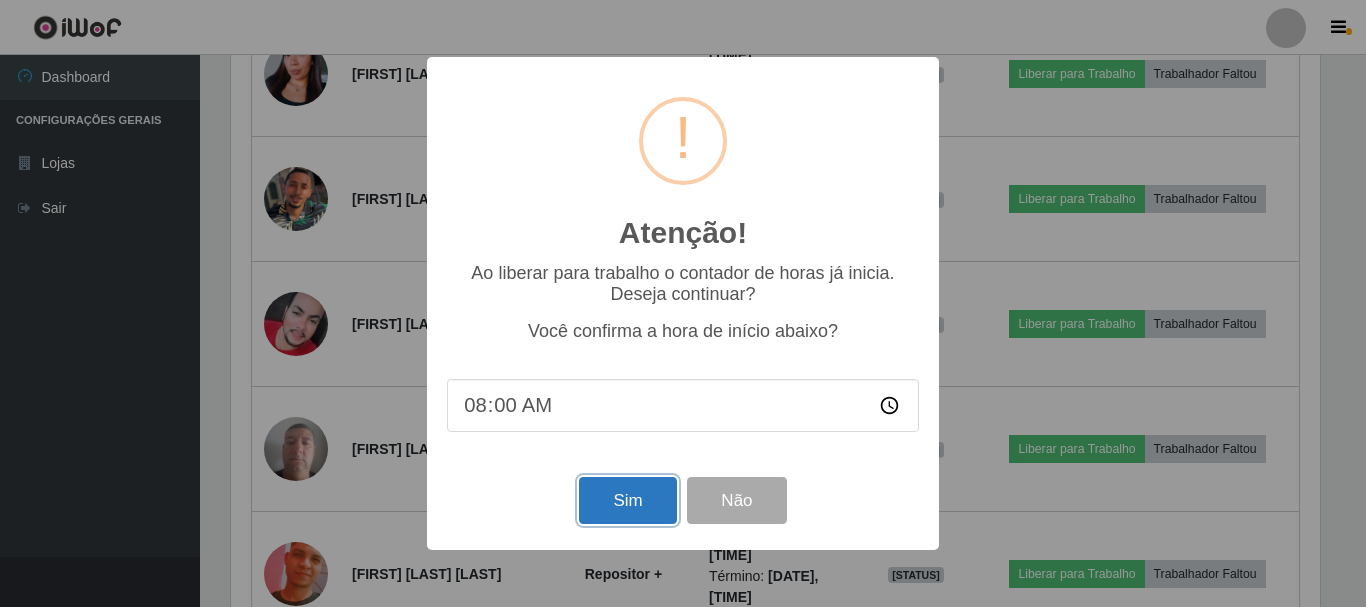 click on "Sim" at bounding box center [627, 500] 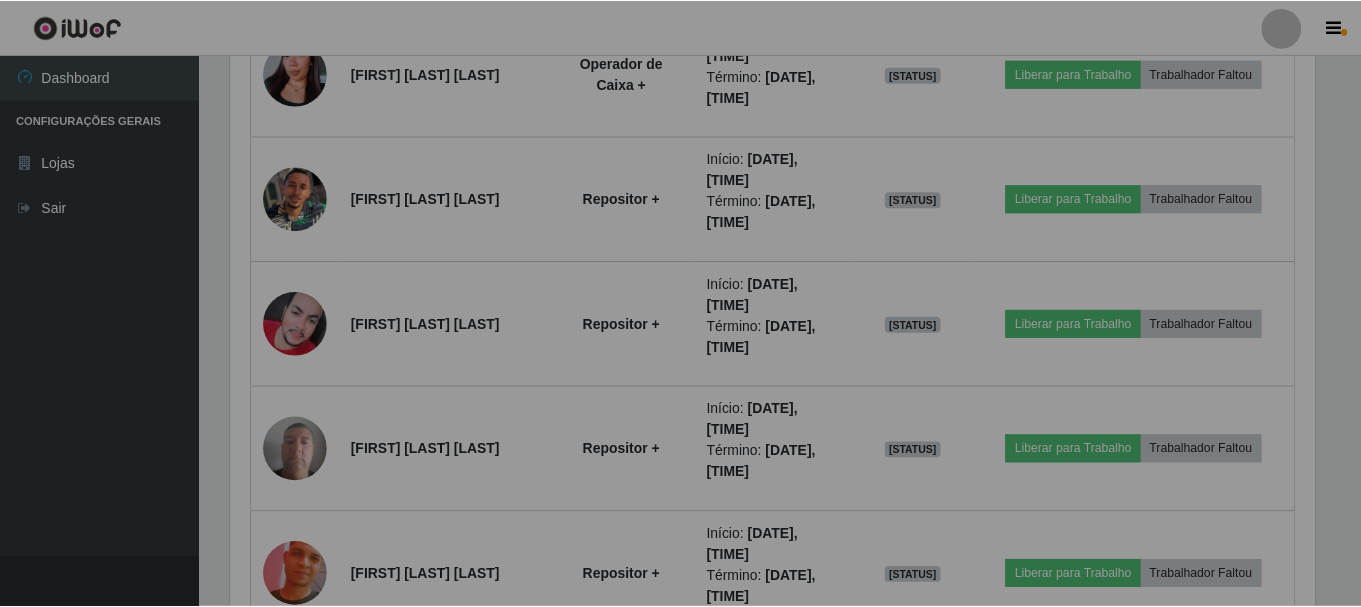 scroll, scrollTop: 999585, scrollLeft: 998901, axis: both 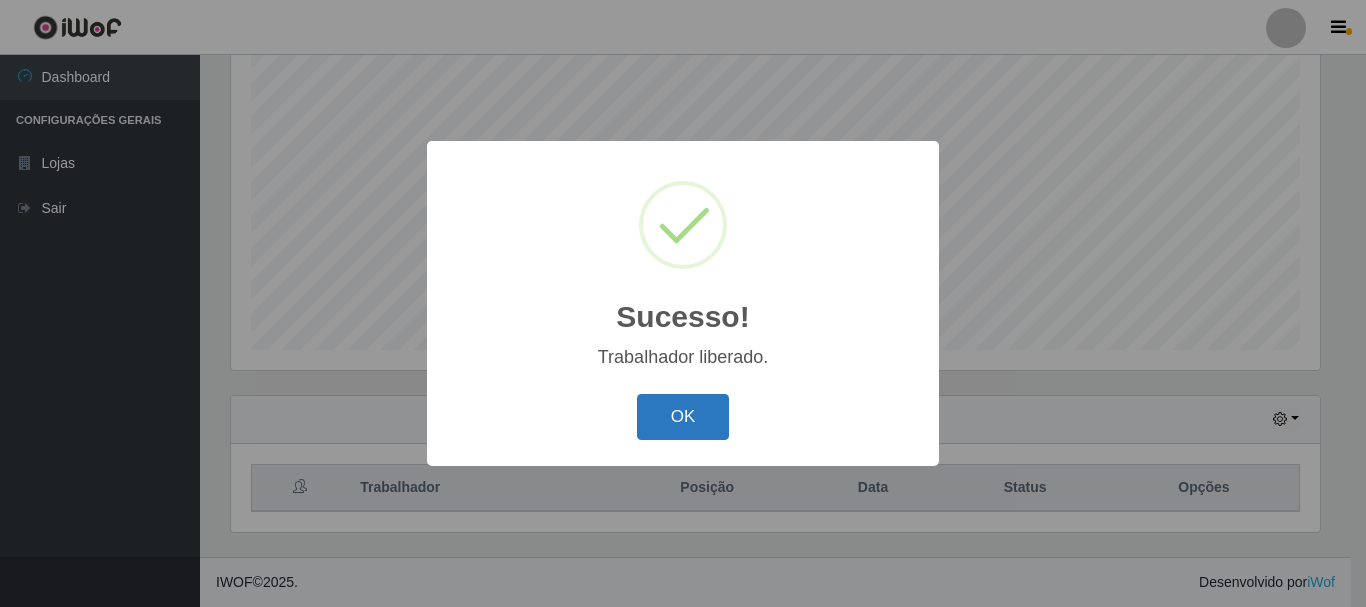click on "OK" at bounding box center (683, 417) 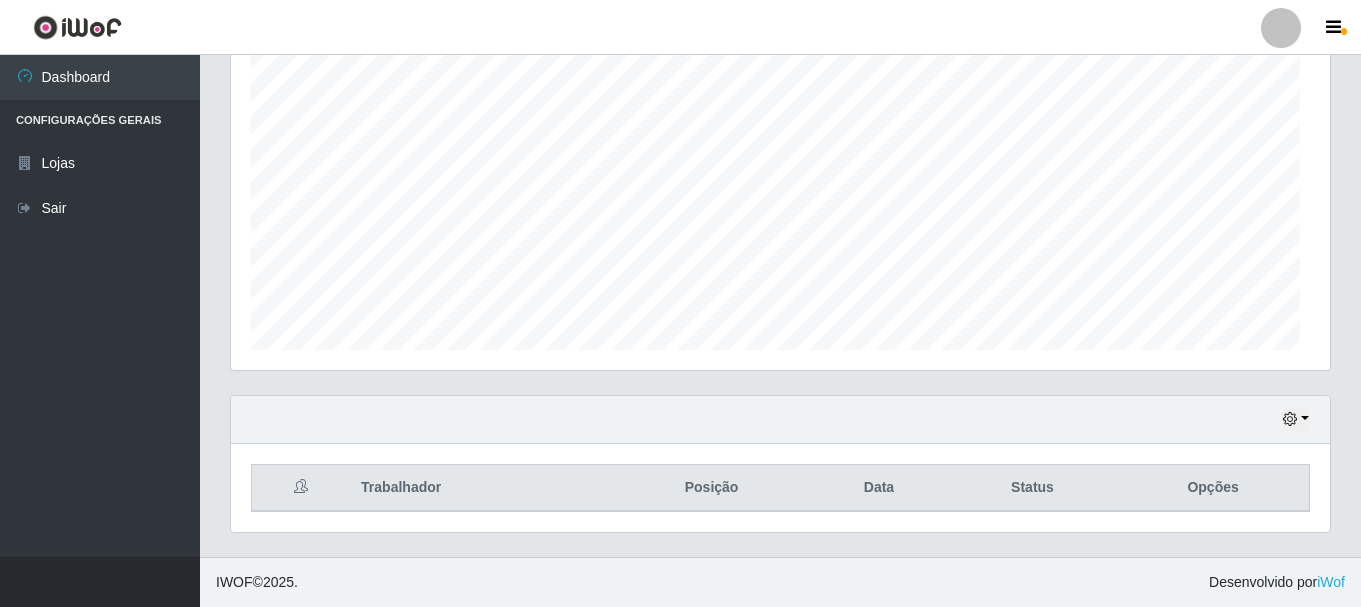 scroll, scrollTop: 999585, scrollLeft: 998901, axis: both 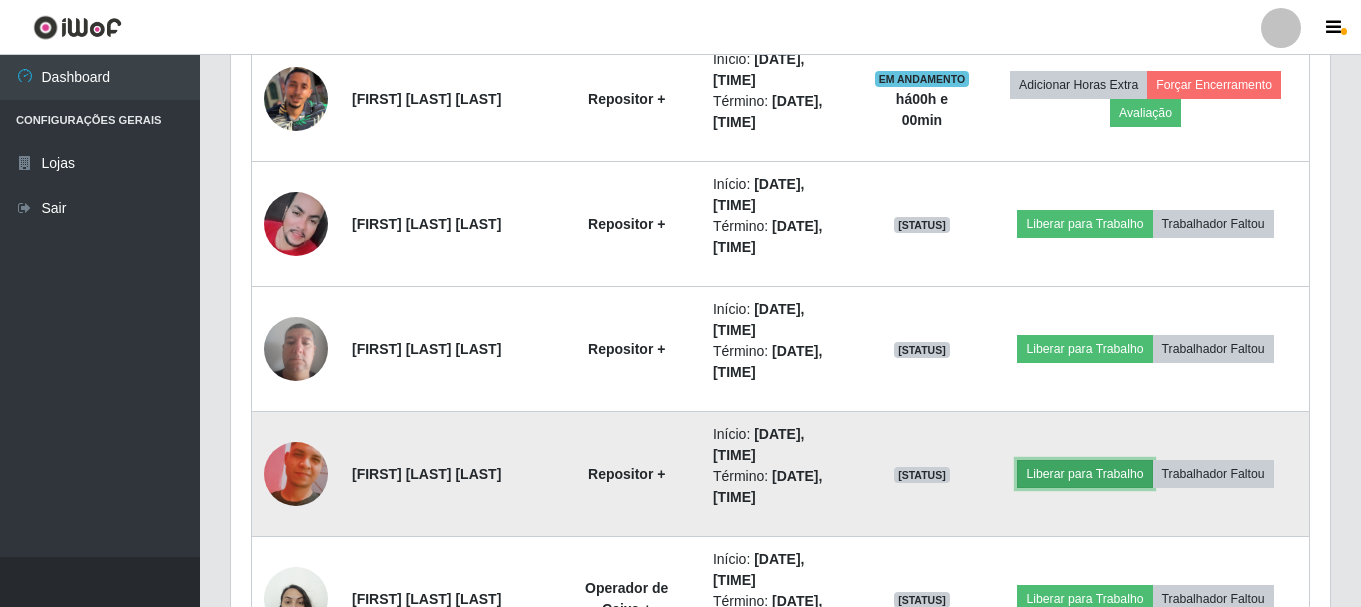 click on "Liberar para Trabalho" at bounding box center (1084, 474) 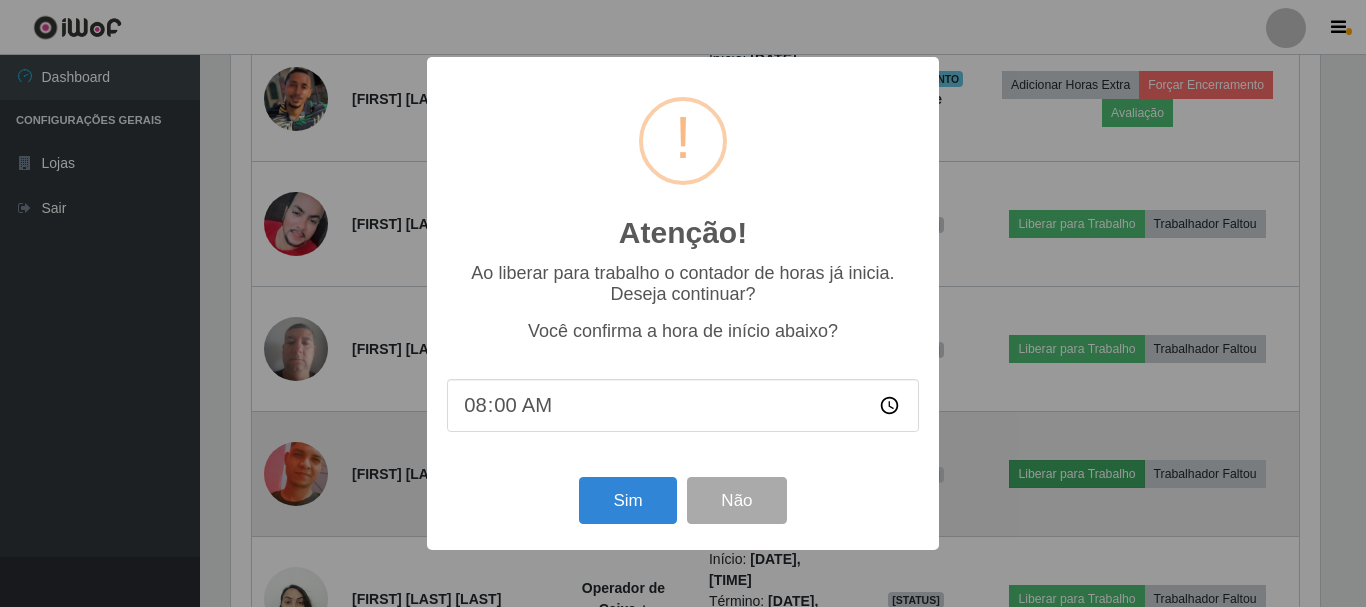 scroll, scrollTop: 999585, scrollLeft: 998911, axis: both 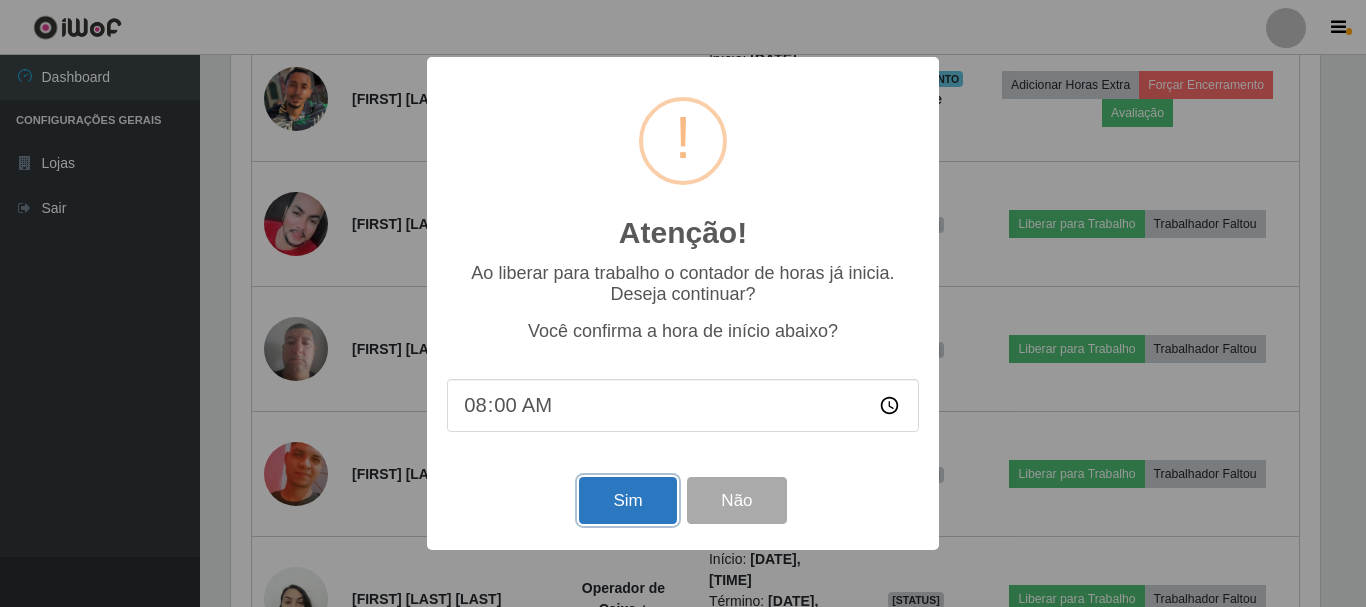 click on "Sim" at bounding box center [627, 500] 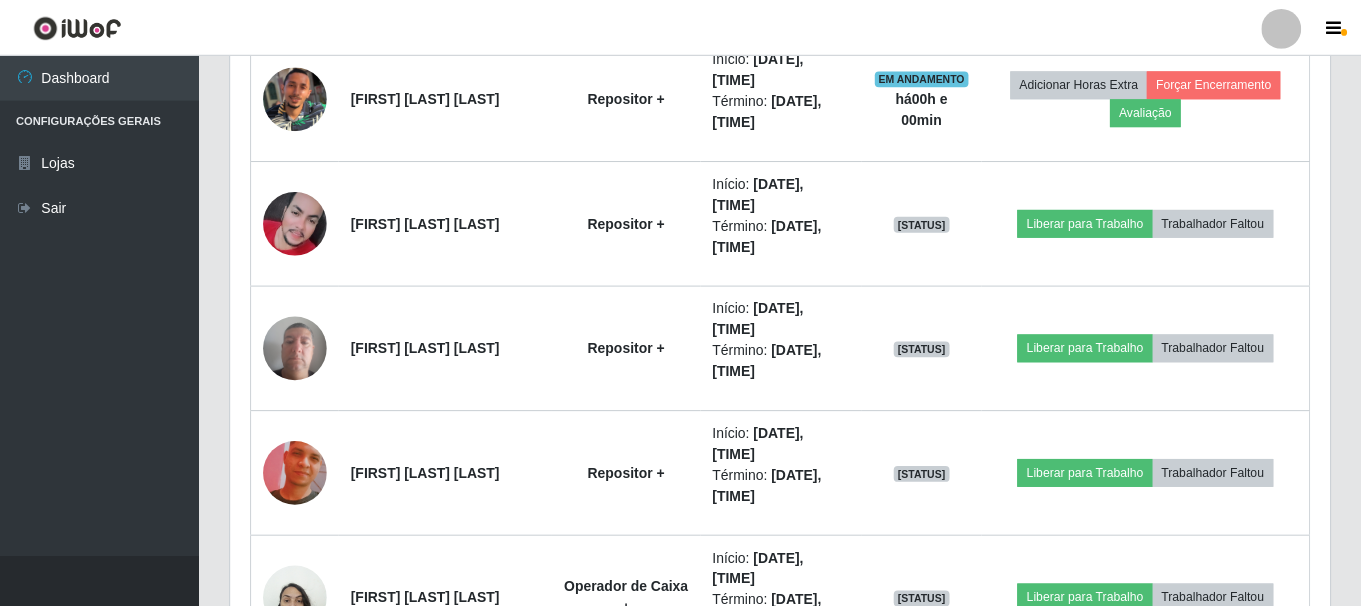 scroll, scrollTop: 999585, scrollLeft: 998901, axis: both 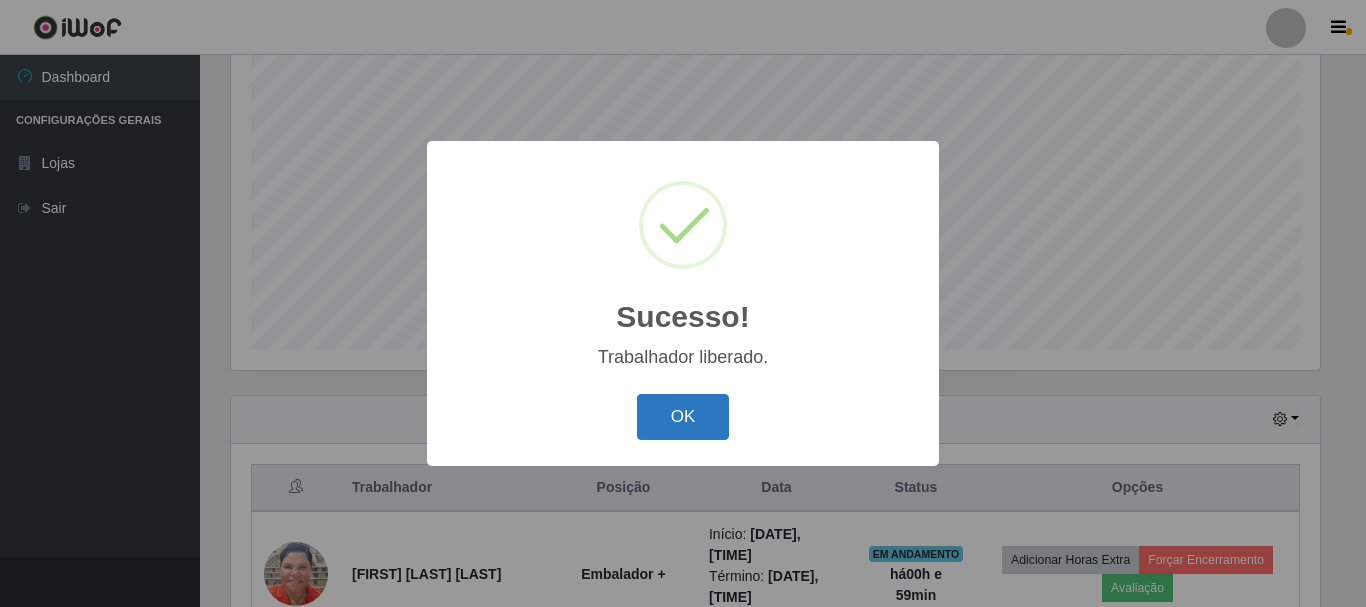 click on "OK" at bounding box center [683, 417] 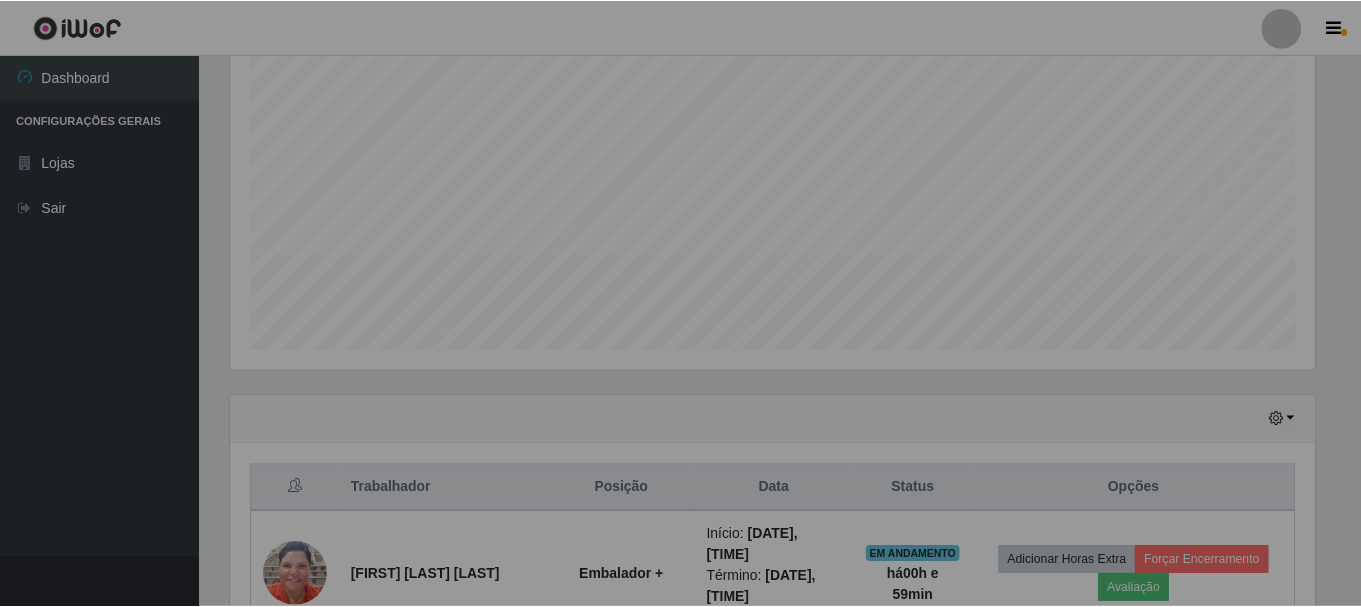 scroll, scrollTop: 999585, scrollLeft: 998901, axis: both 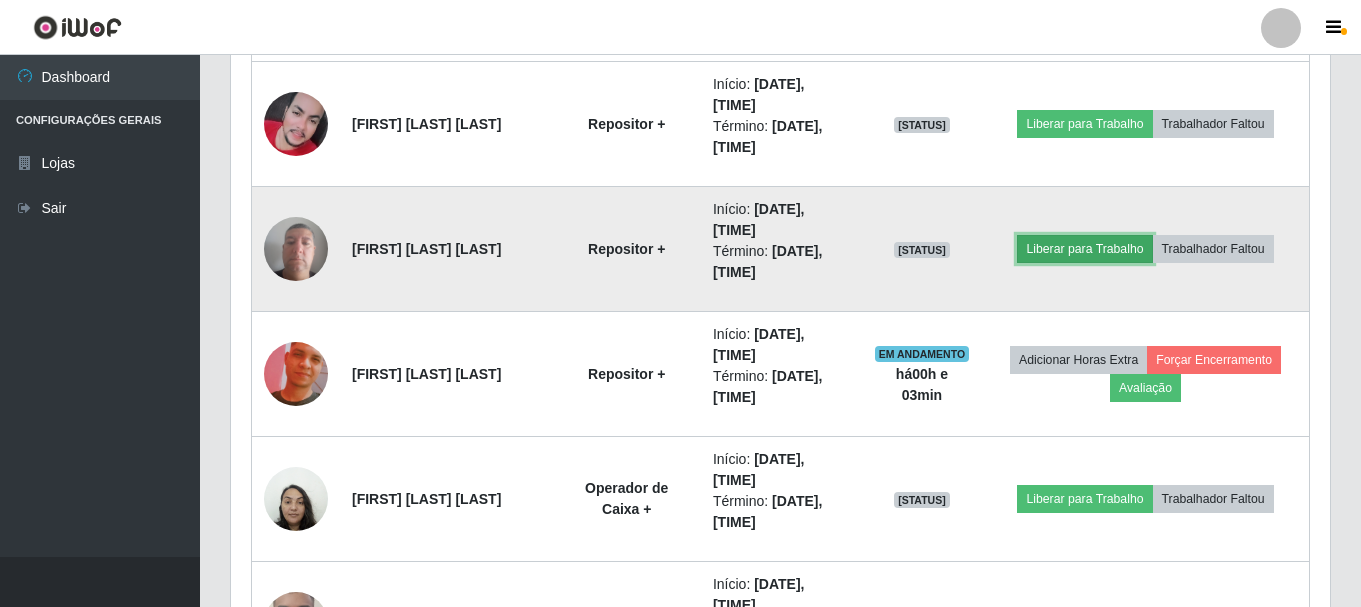 click on "Liberar para Trabalho" at bounding box center [1084, 249] 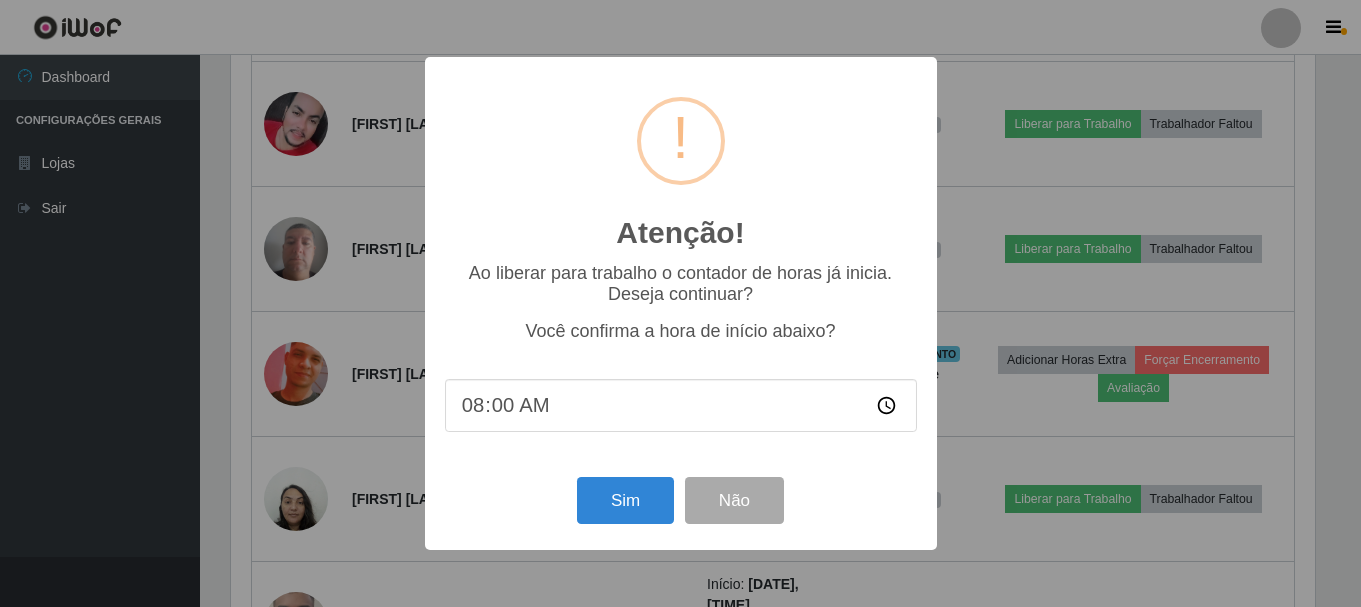 scroll, scrollTop: 999585, scrollLeft: 998911, axis: both 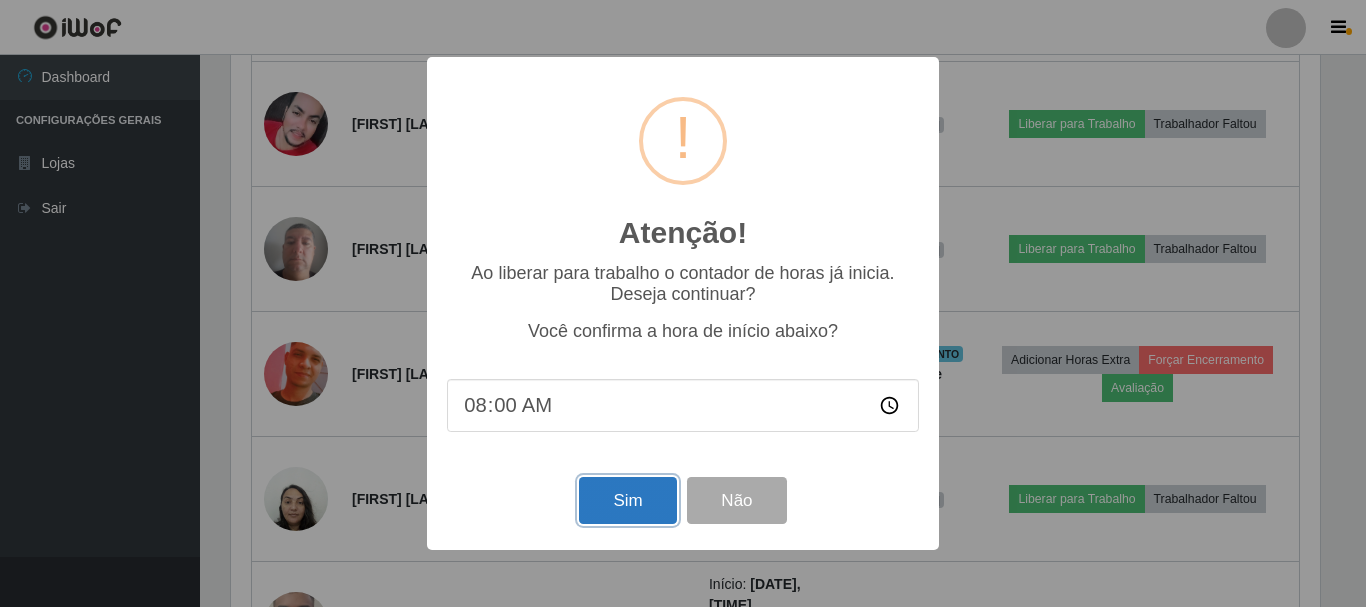 click on "Sim" at bounding box center [627, 500] 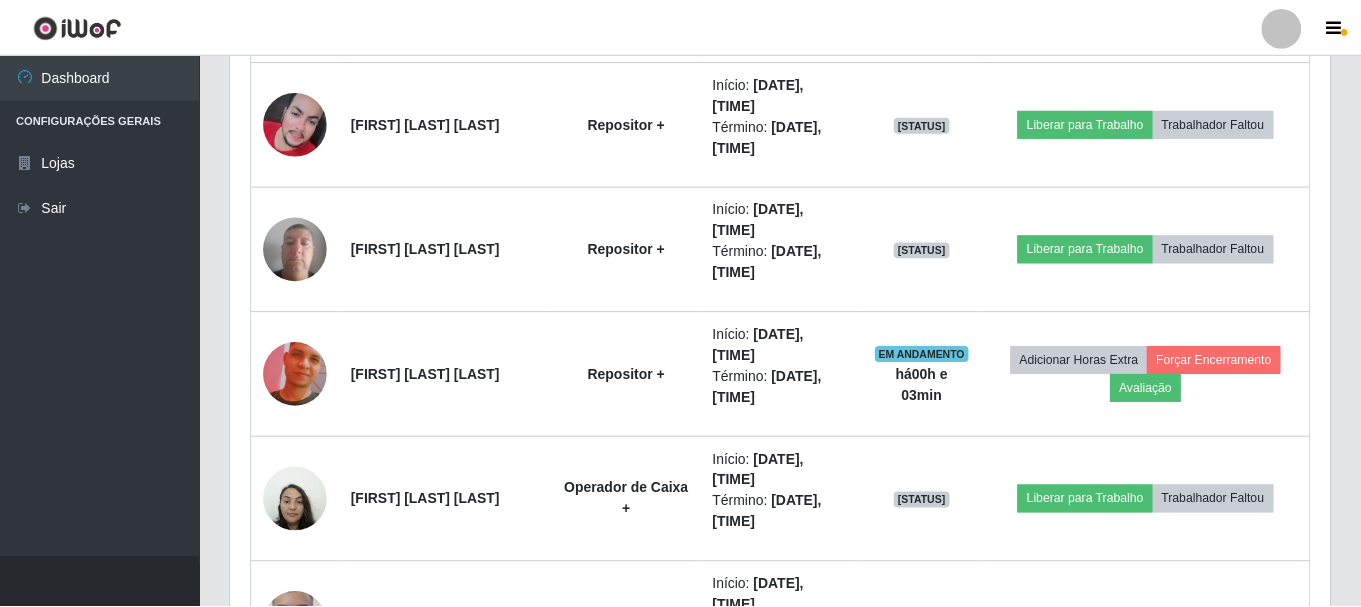 scroll, scrollTop: 999585, scrollLeft: 998901, axis: both 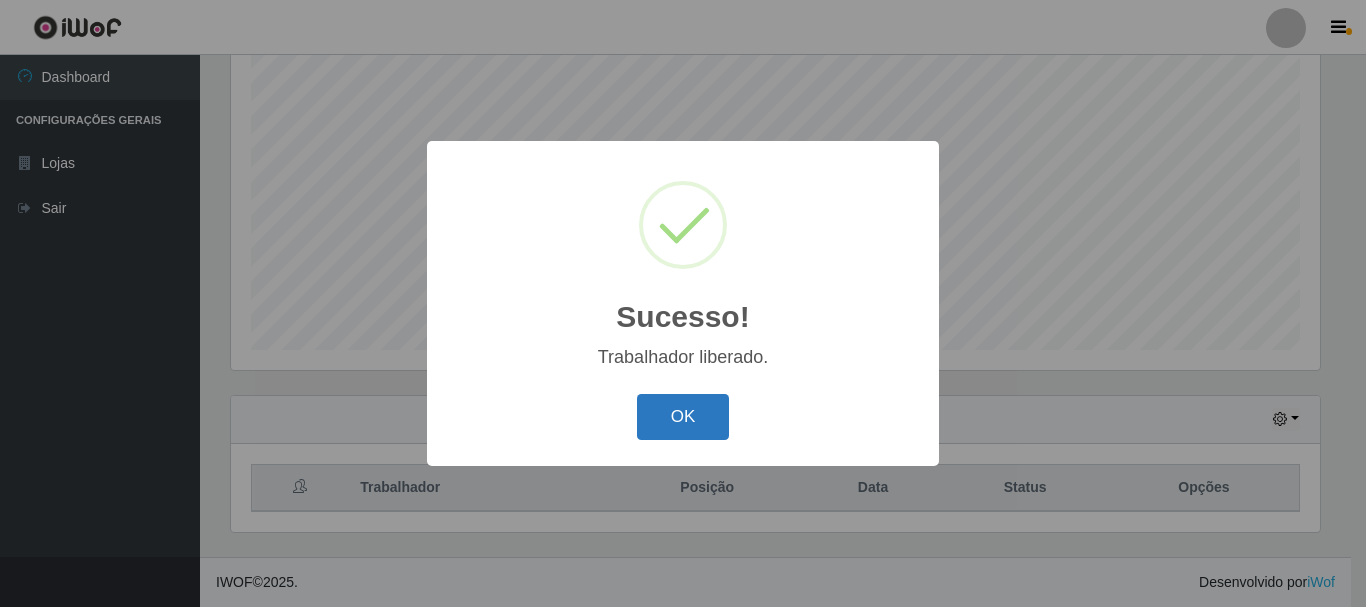 click on "OK" at bounding box center (683, 417) 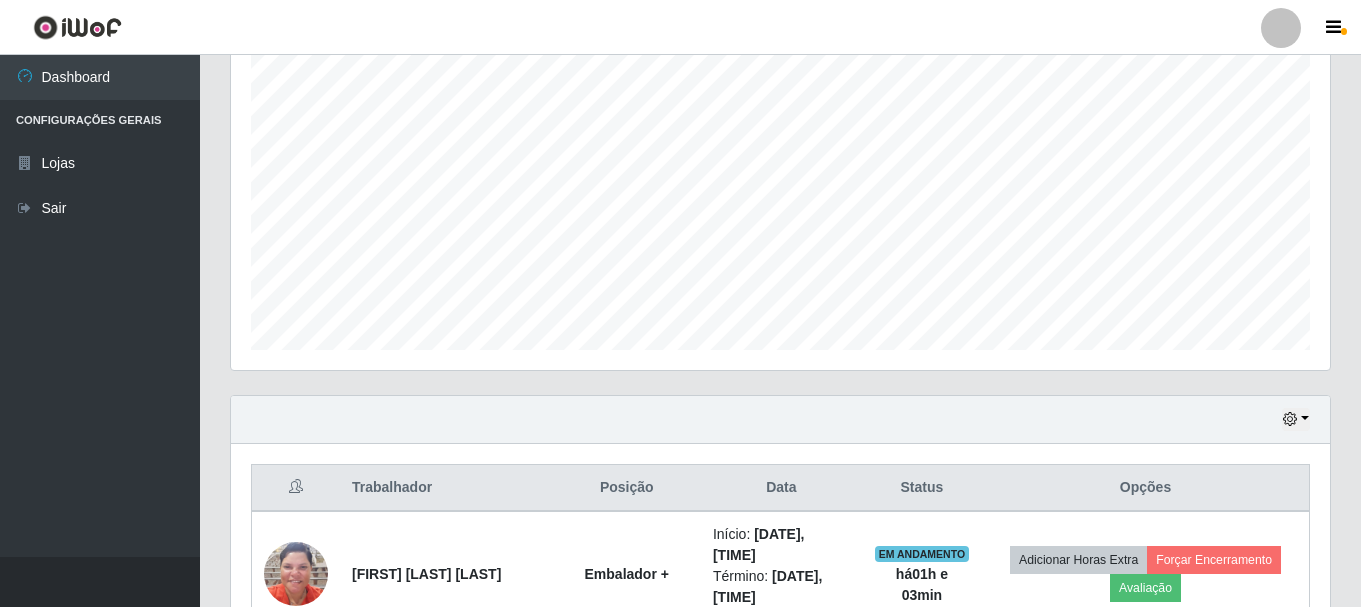 scroll, scrollTop: 999585, scrollLeft: 998901, axis: both 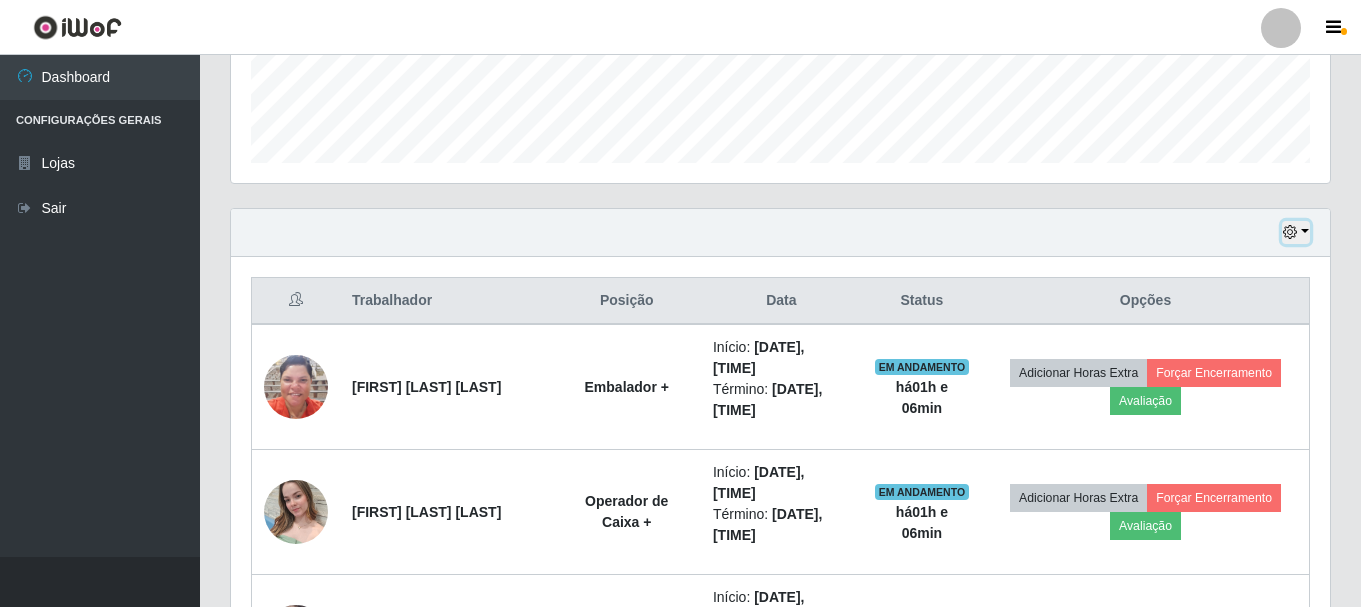 click at bounding box center (1296, 232) 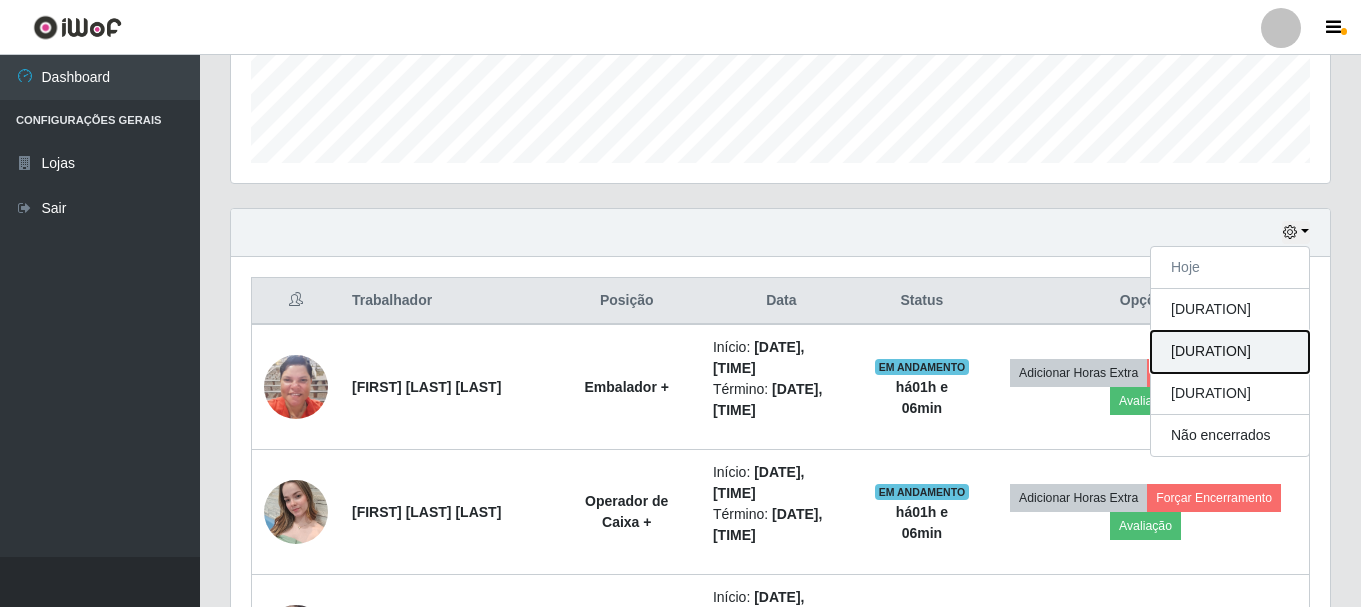 click on "3 dias" at bounding box center (1230, 352) 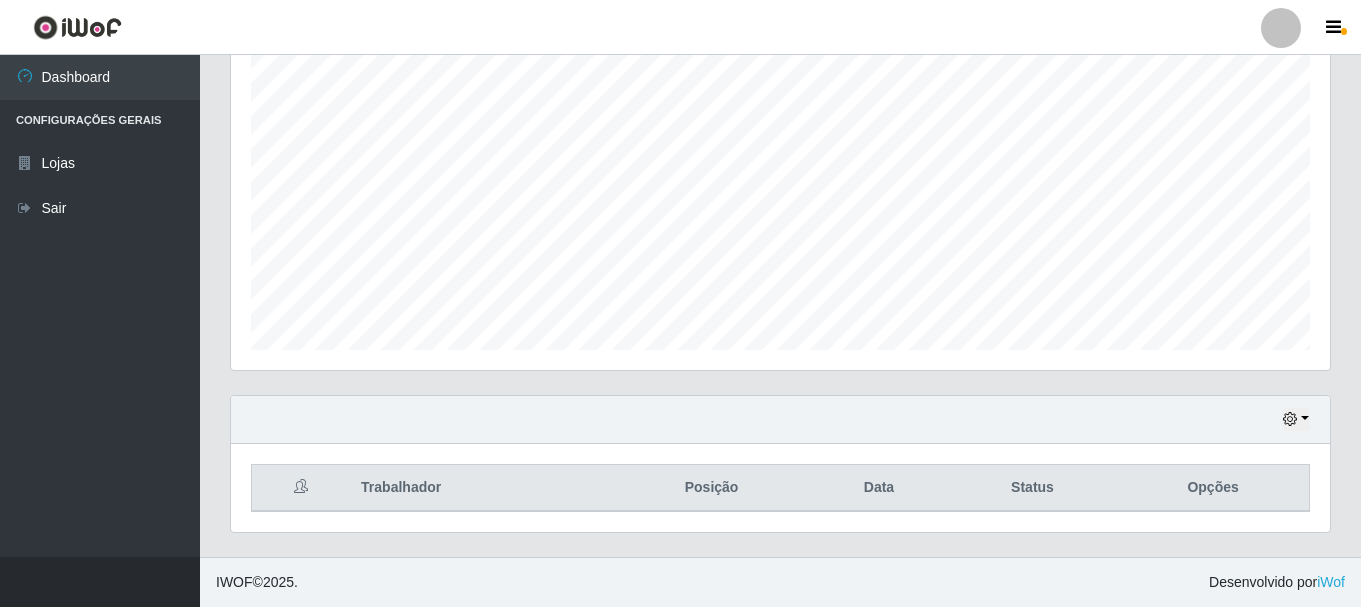 scroll, scrollTop: 365, scrollLeft: 0, axis: vertical 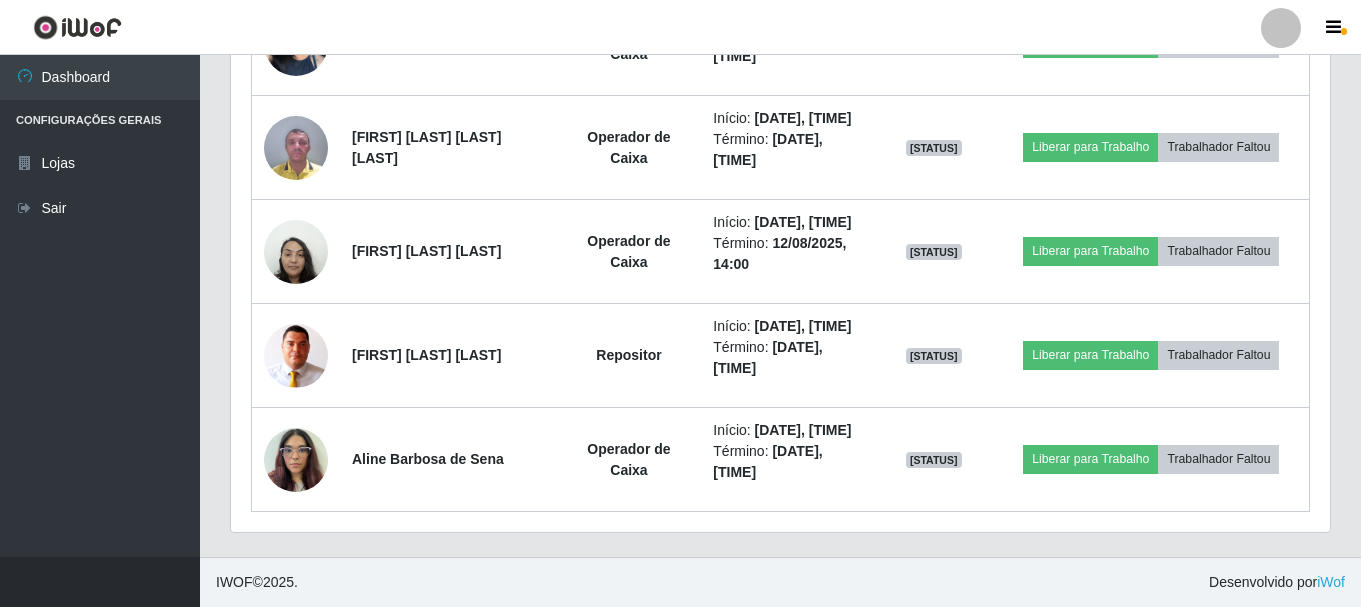 click at bounding box center [296, -61] 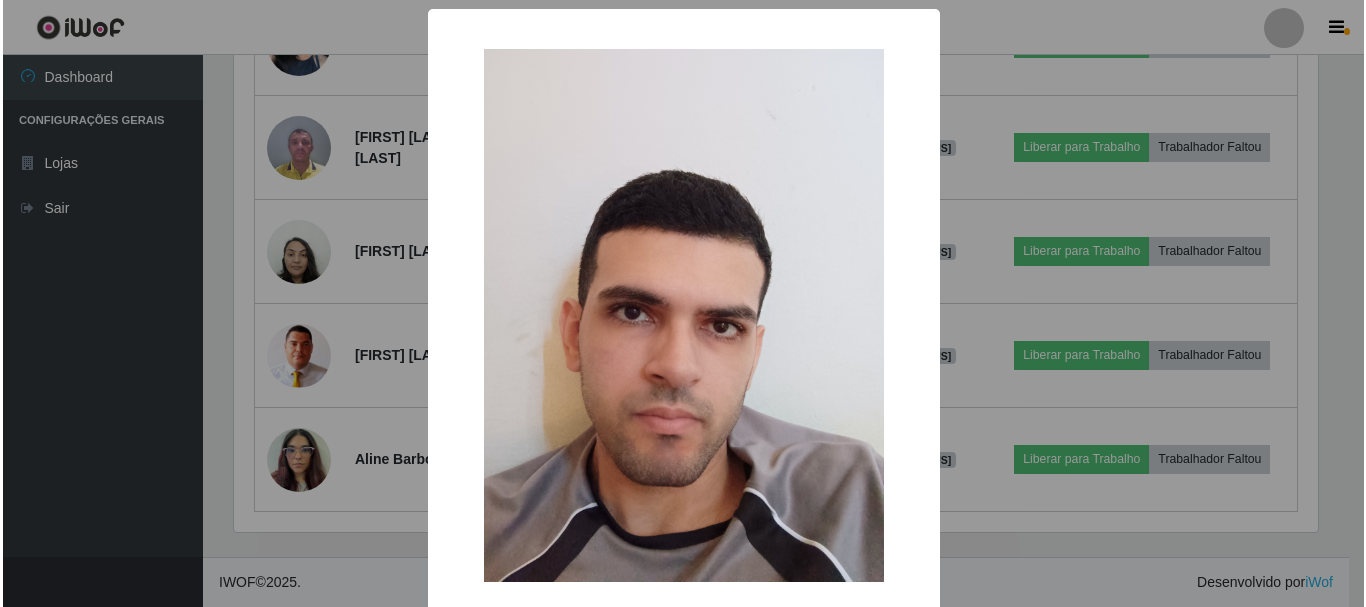 scroll, scrollTop: 999585, scrollLeft: 998911, axis: both 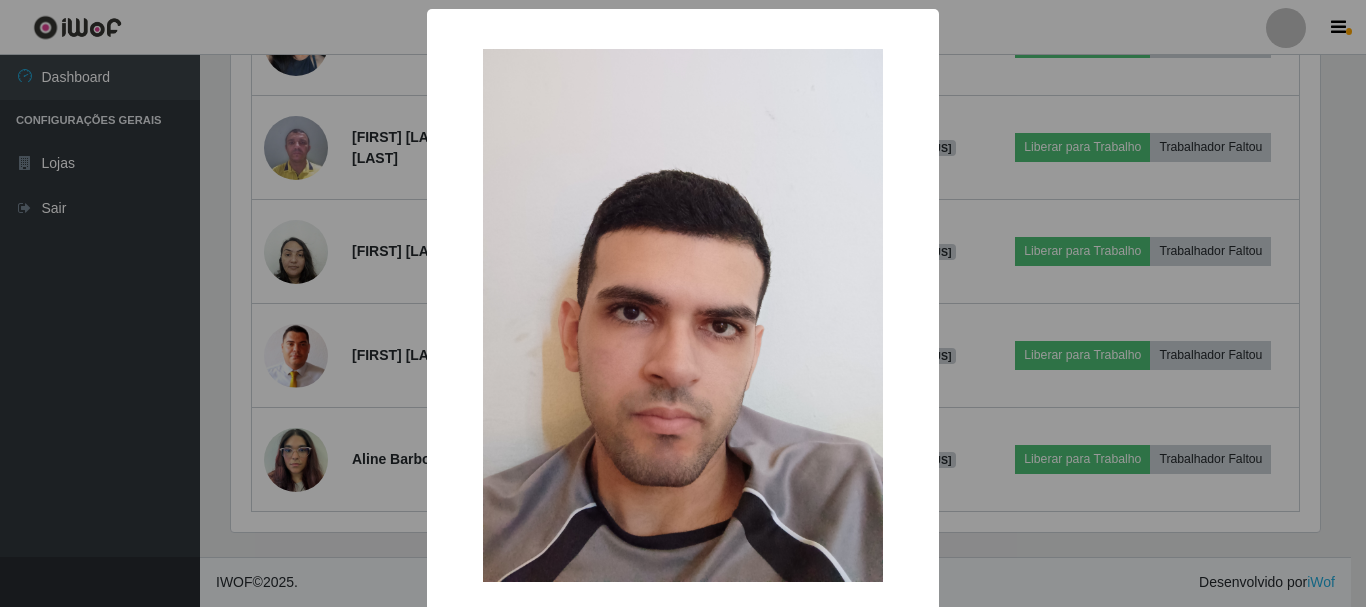 click on "× OK Cancel" at bounding box center (683, 303) 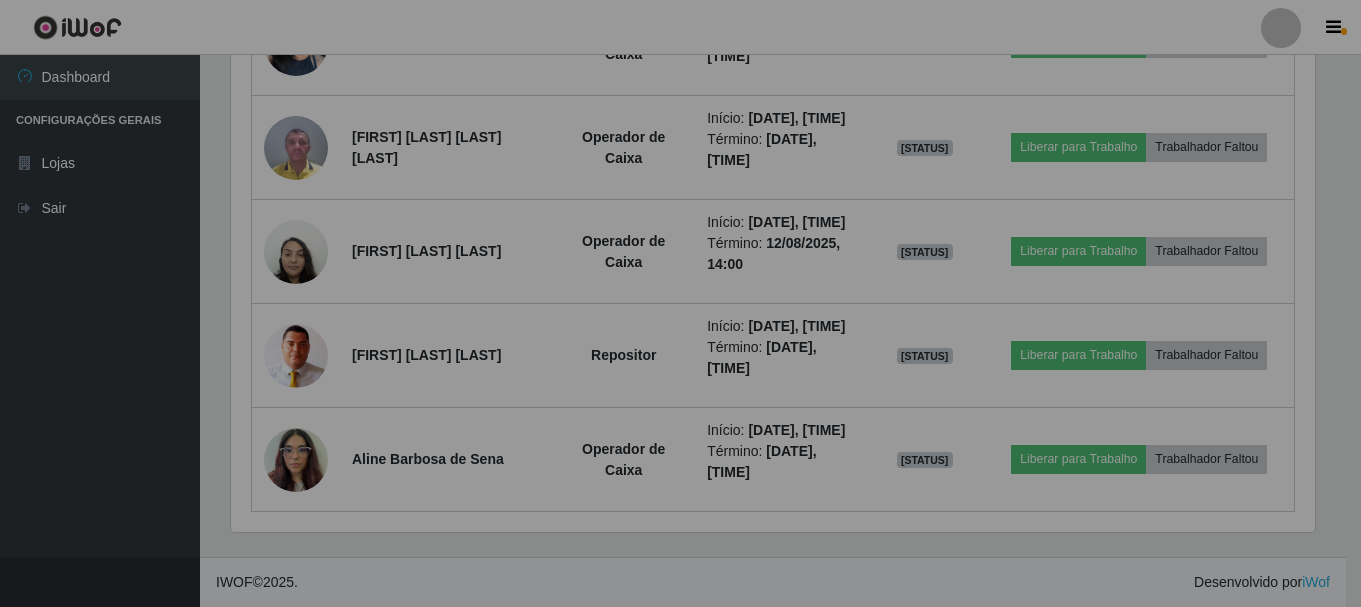 scroll, scrollTop: 999585, scrollLeft: 998901, axis: both 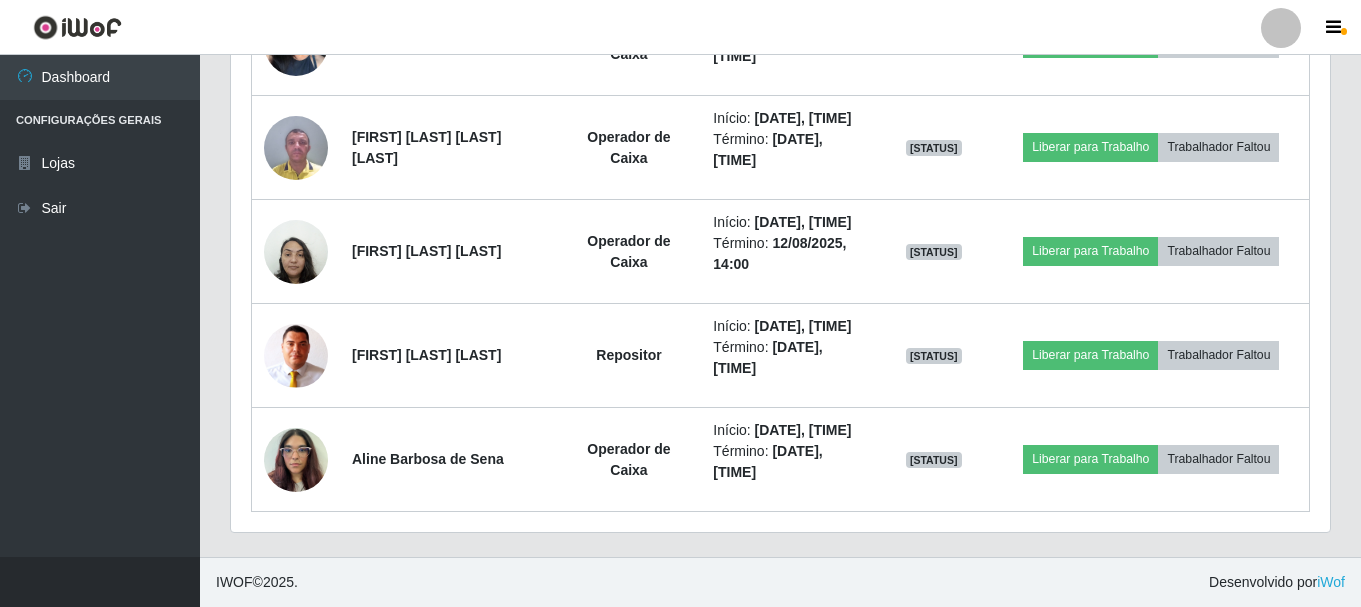 click at bounding box center (296, -61) 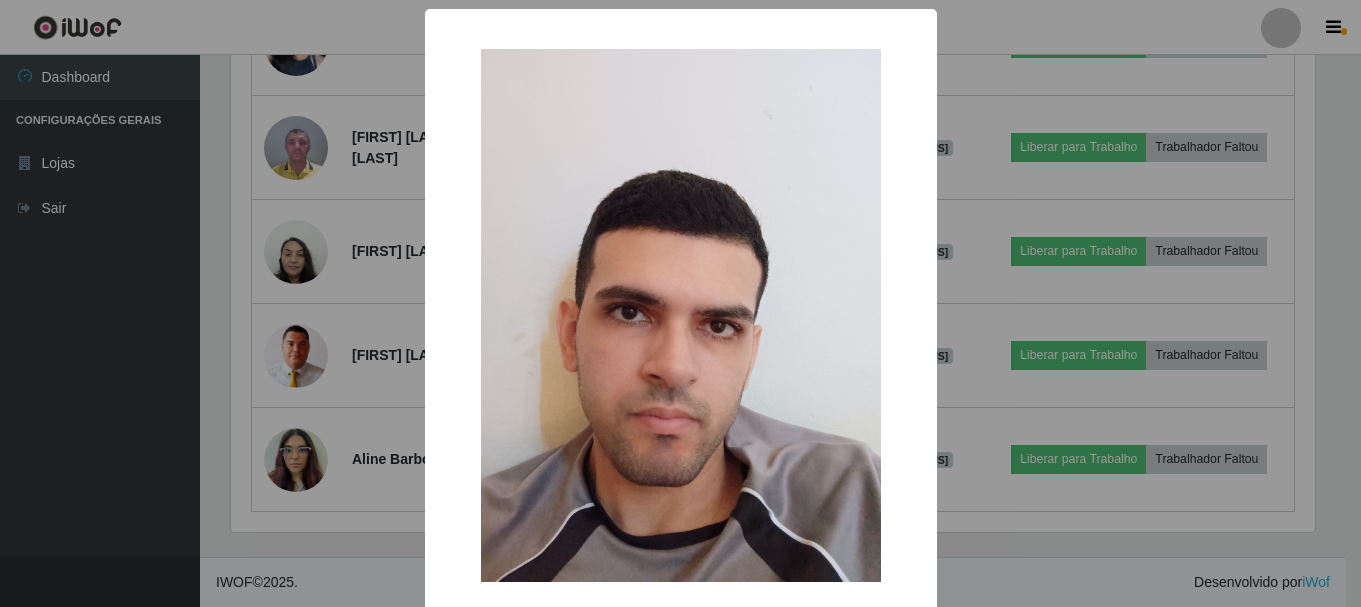 scroll, scrollTop: 999585, scrollLeft: 998911, axis: both 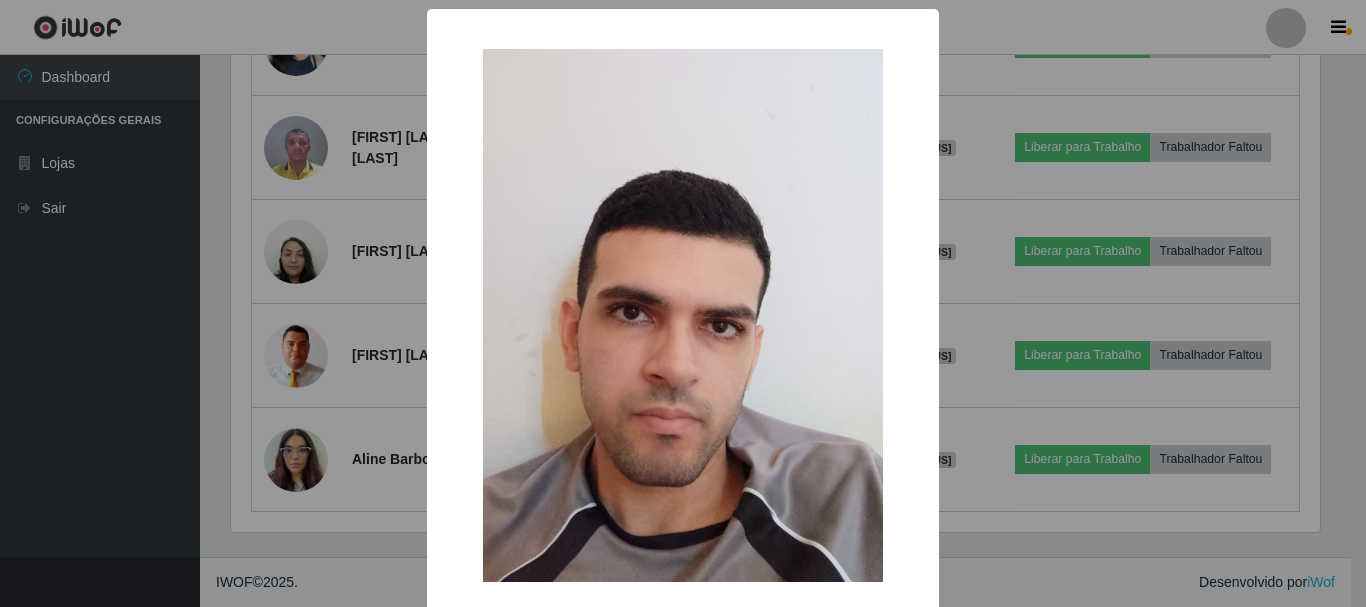 click on "× OK Cancel" at bounding box center [683, 303] 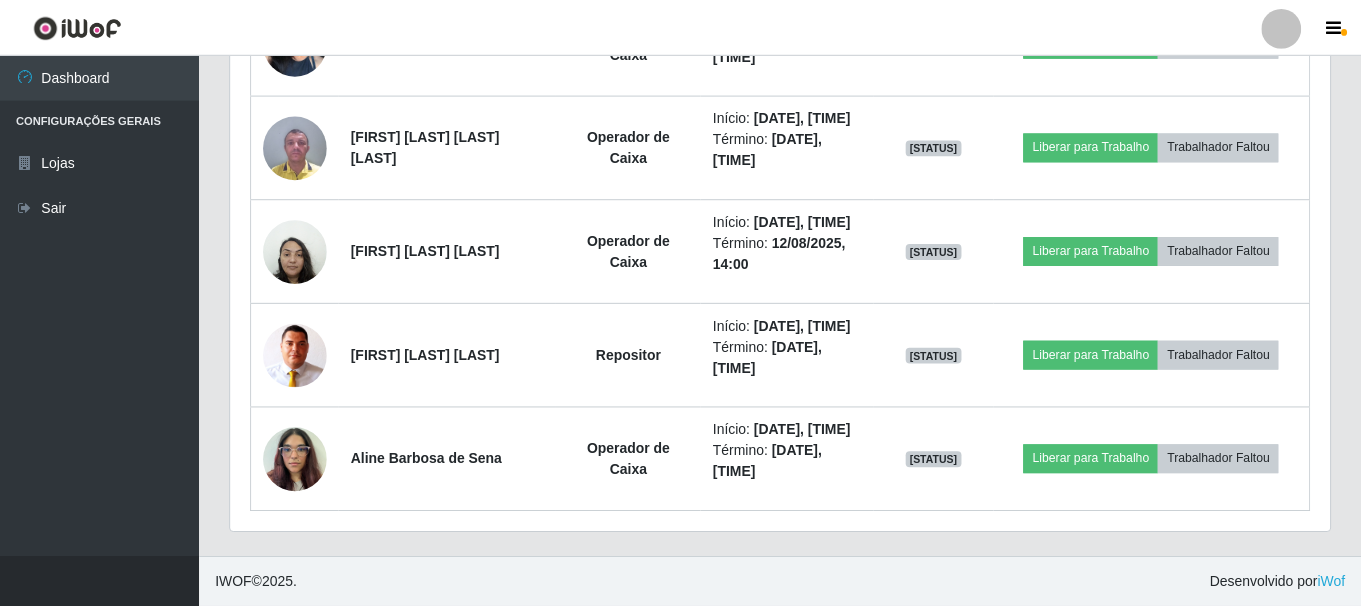 scroll, scrollTop: 999585, scrollLeft: 998901, axis: both 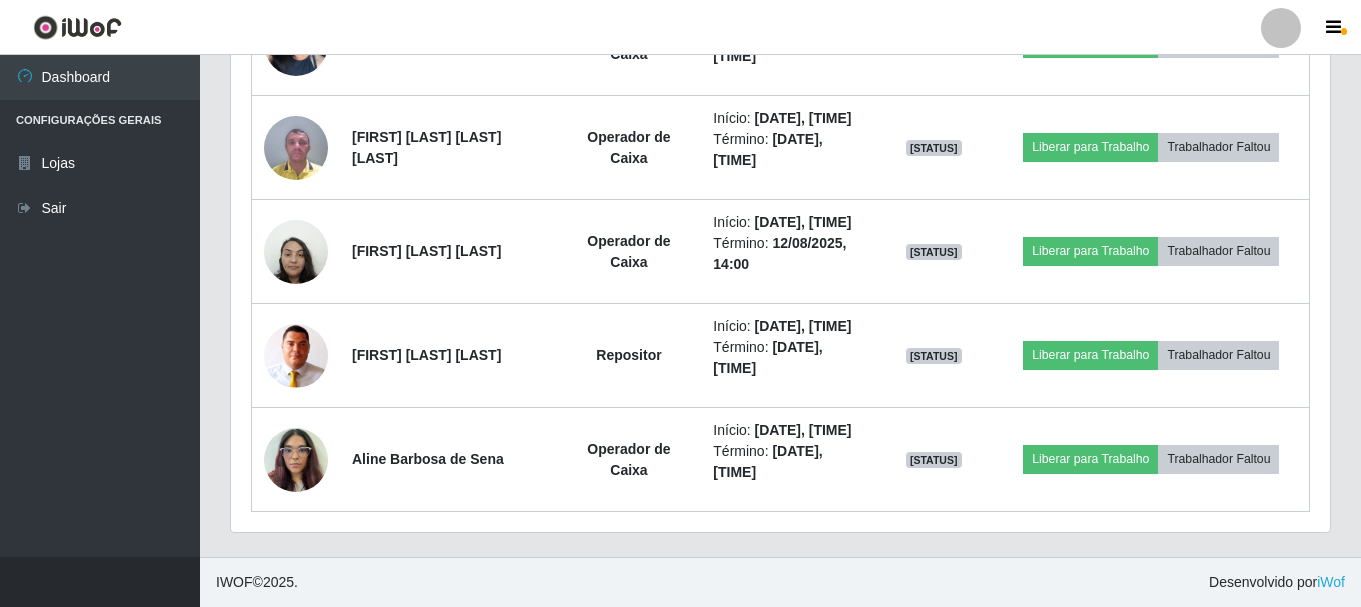 click at bounding box center [296, -61] 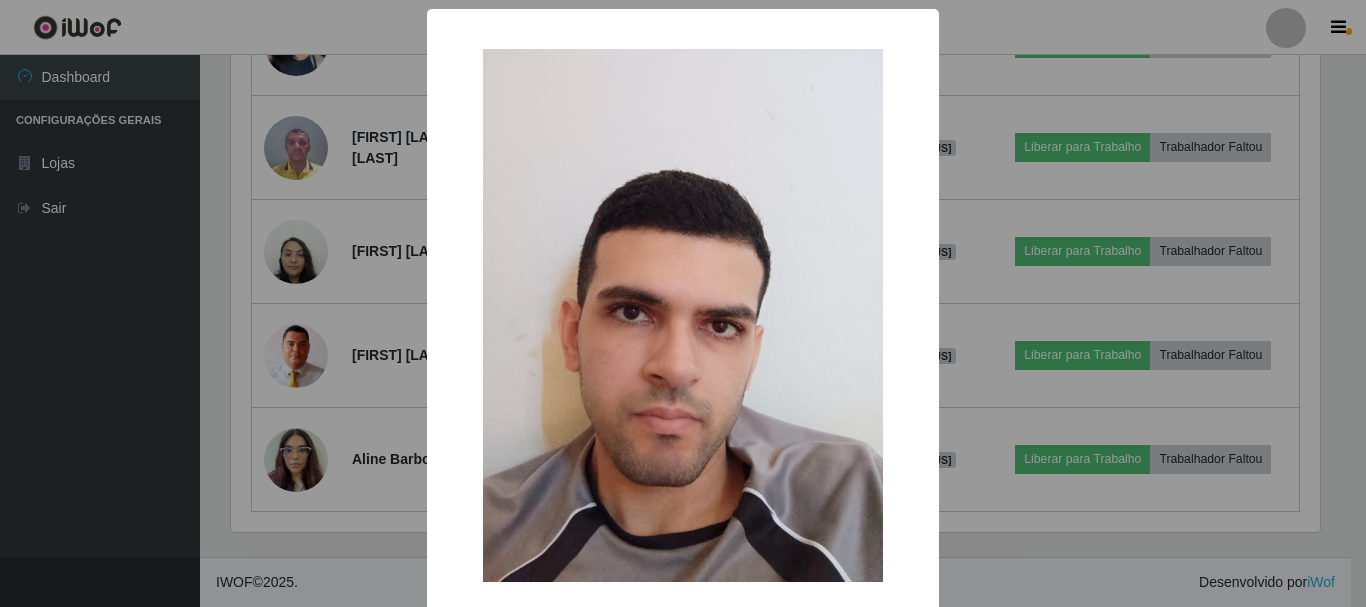 scroll, scrollTop: 999585, scrollLeft: 998911, axis: both 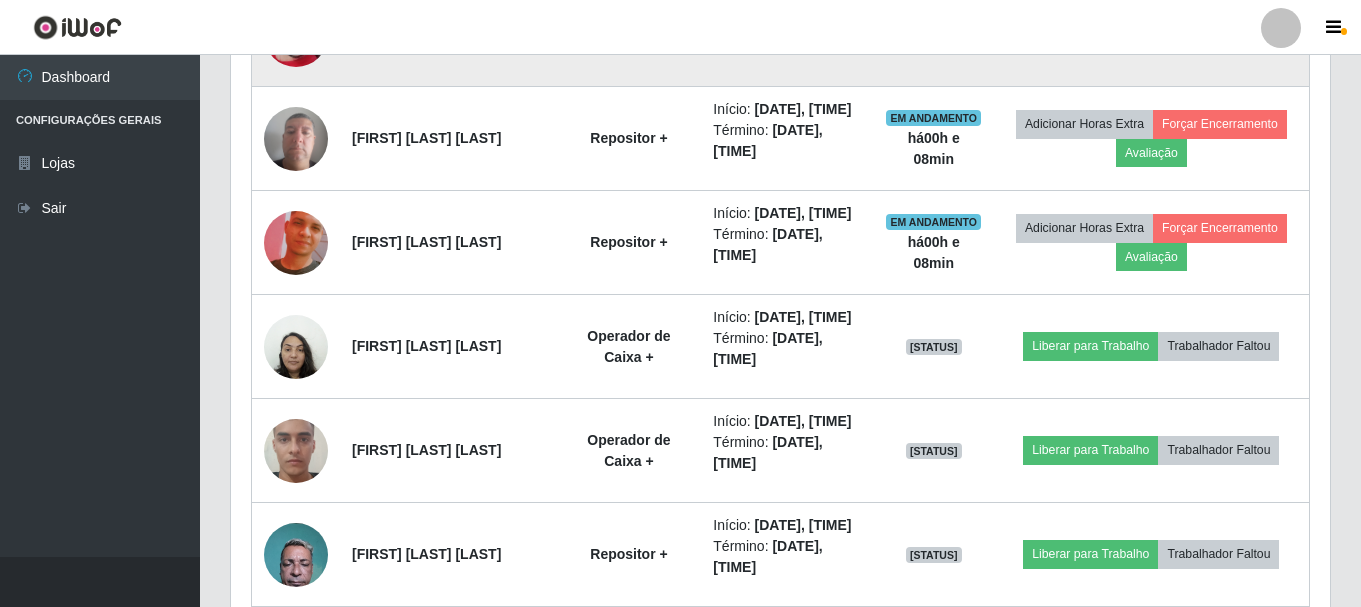 click on "Liberar para Trabalho" at bounding box center [1090, 34] 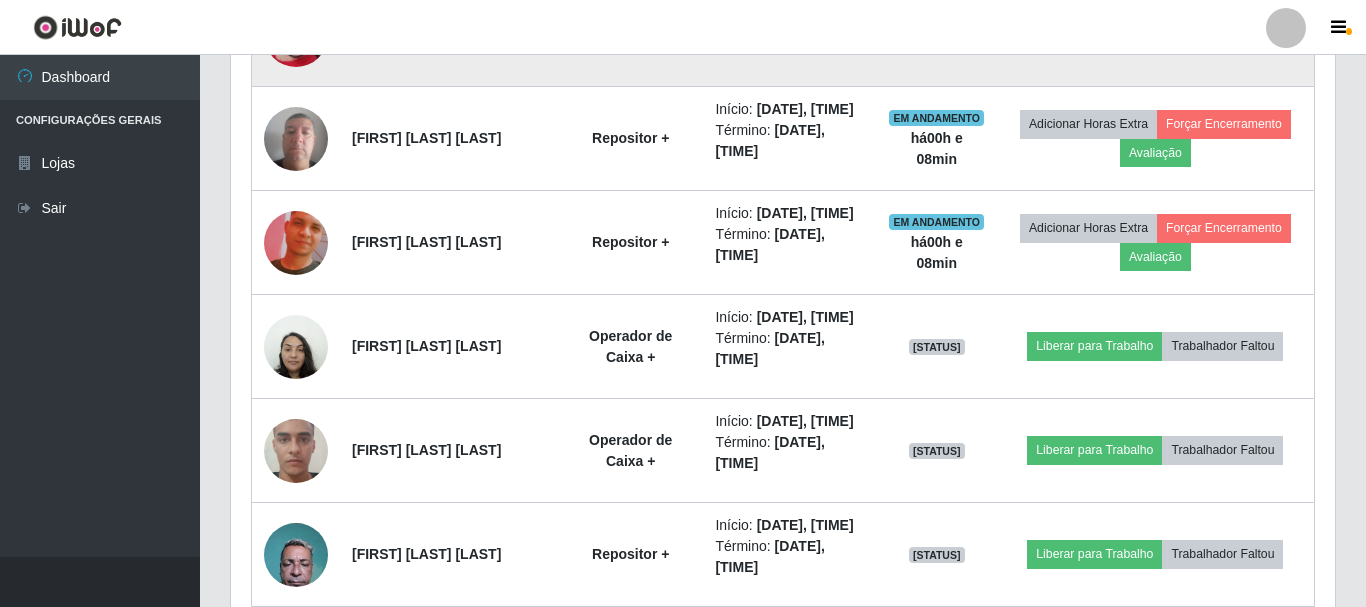scroll, scrollTop: 999585, scrollLeft: 998911, axis: both 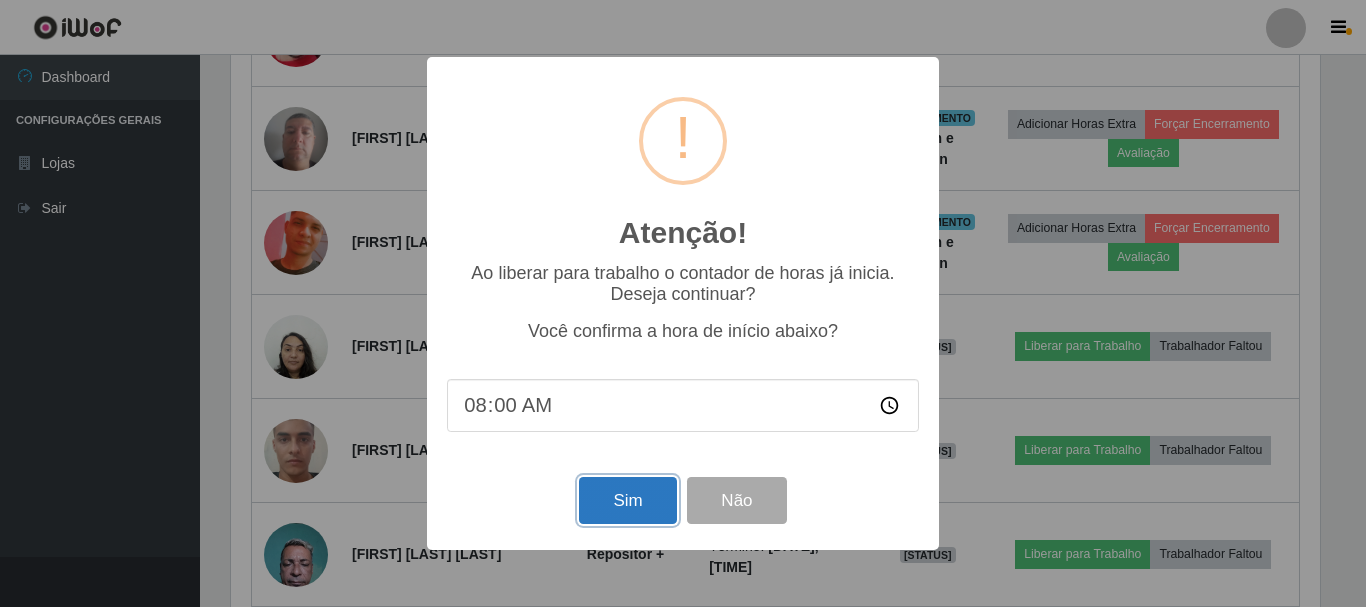 click on "Sim" at bounding box center [627, 500] 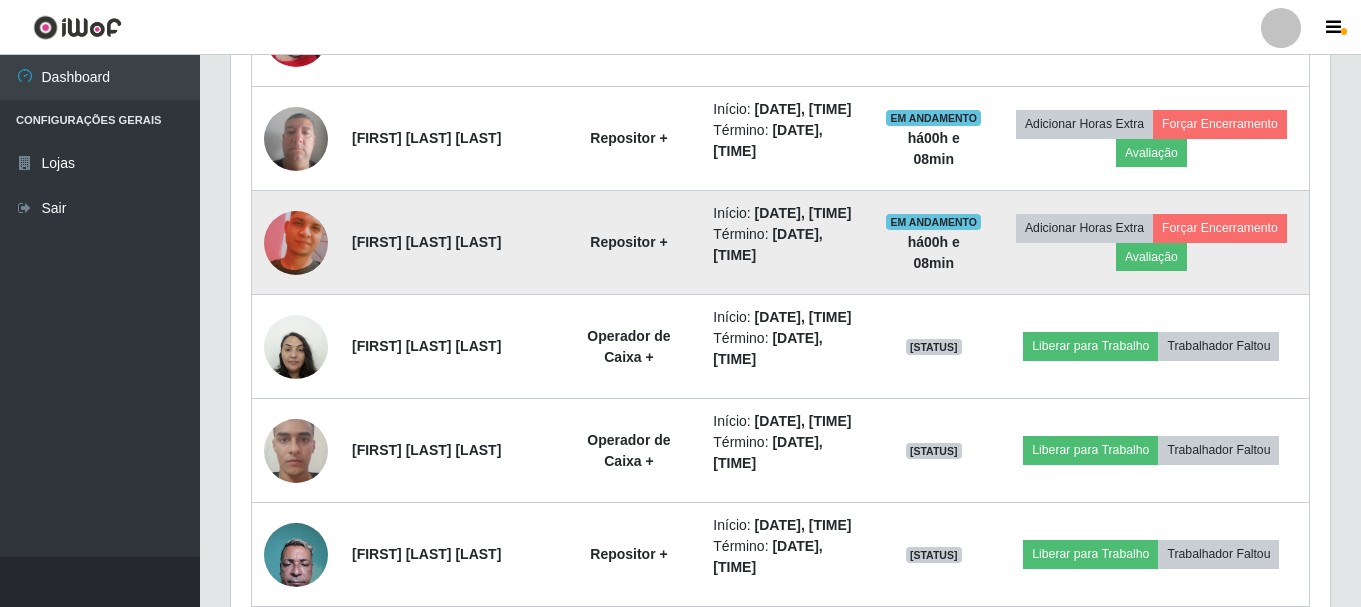 scroll, scrollTop: 999585, scrollLeft: 998901, axis: both 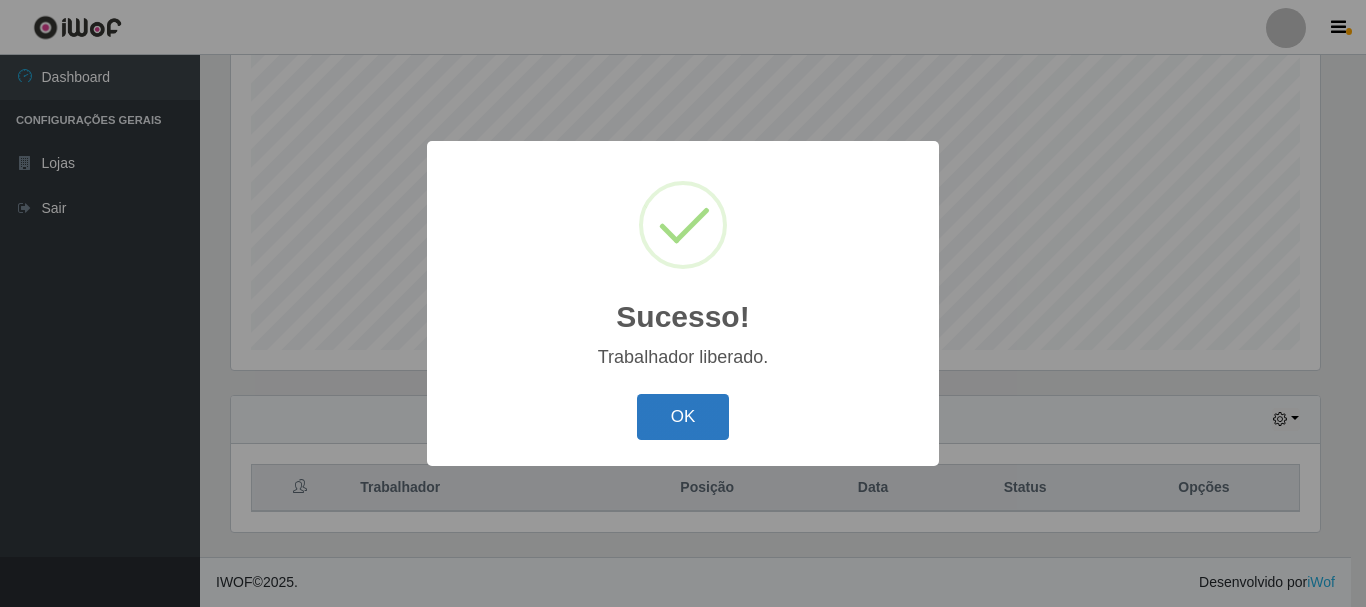 click on "OK" at bounding box center [683, 417] 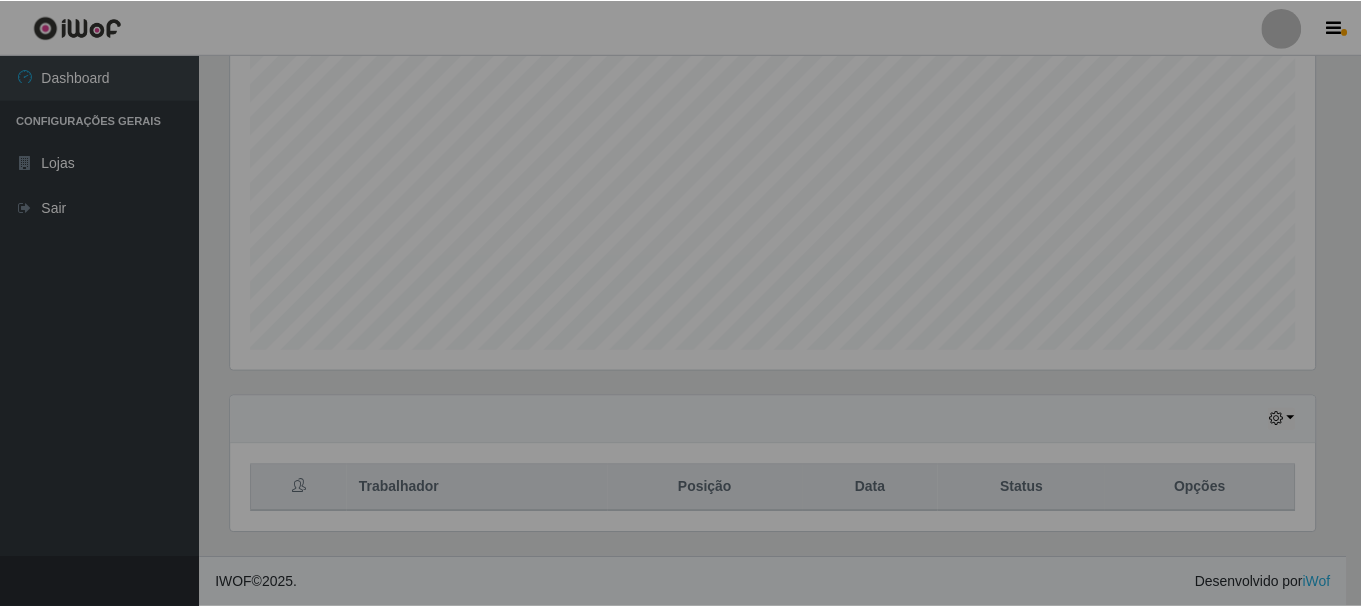 scroll, scrollTop: 999585, scrollLeft: 998901, axis: both 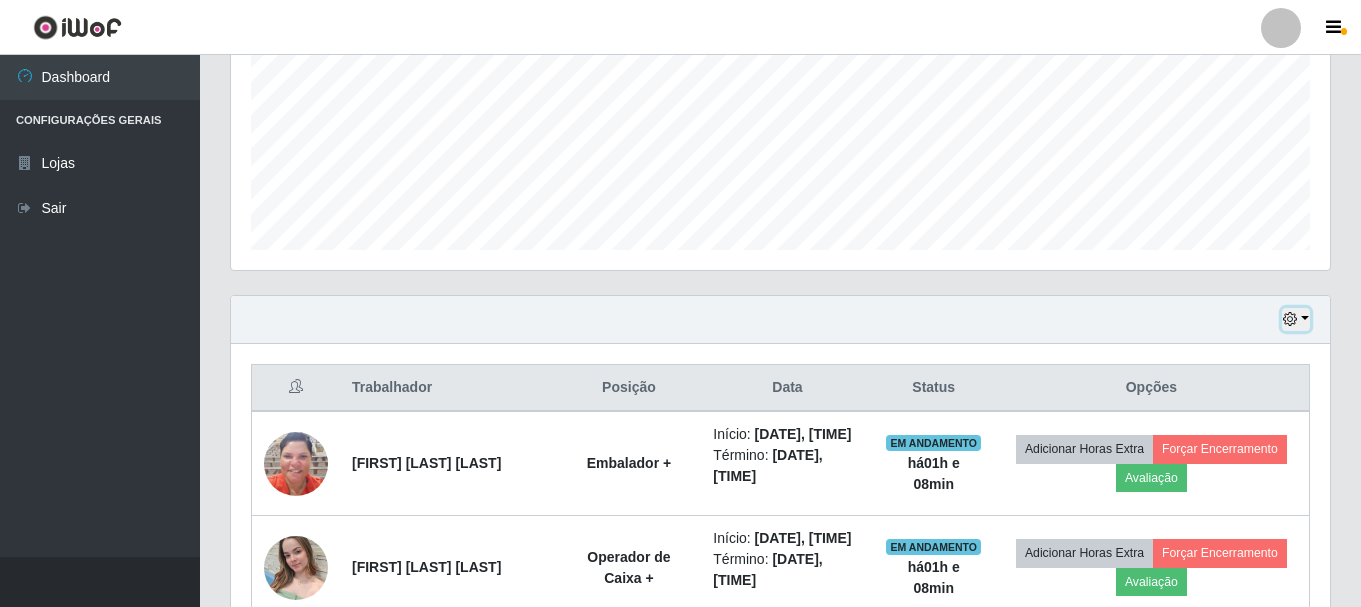 click at bounding box center [1296, 319] 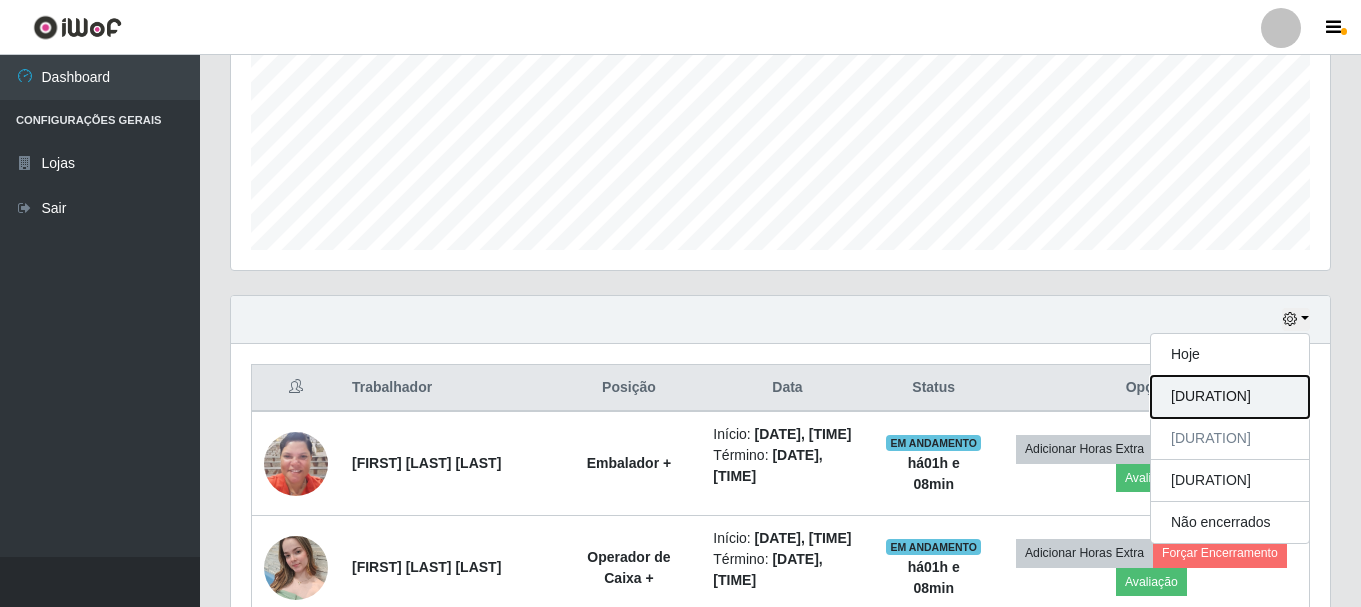 click on "1 dia" at bounding box center [1230, 397] 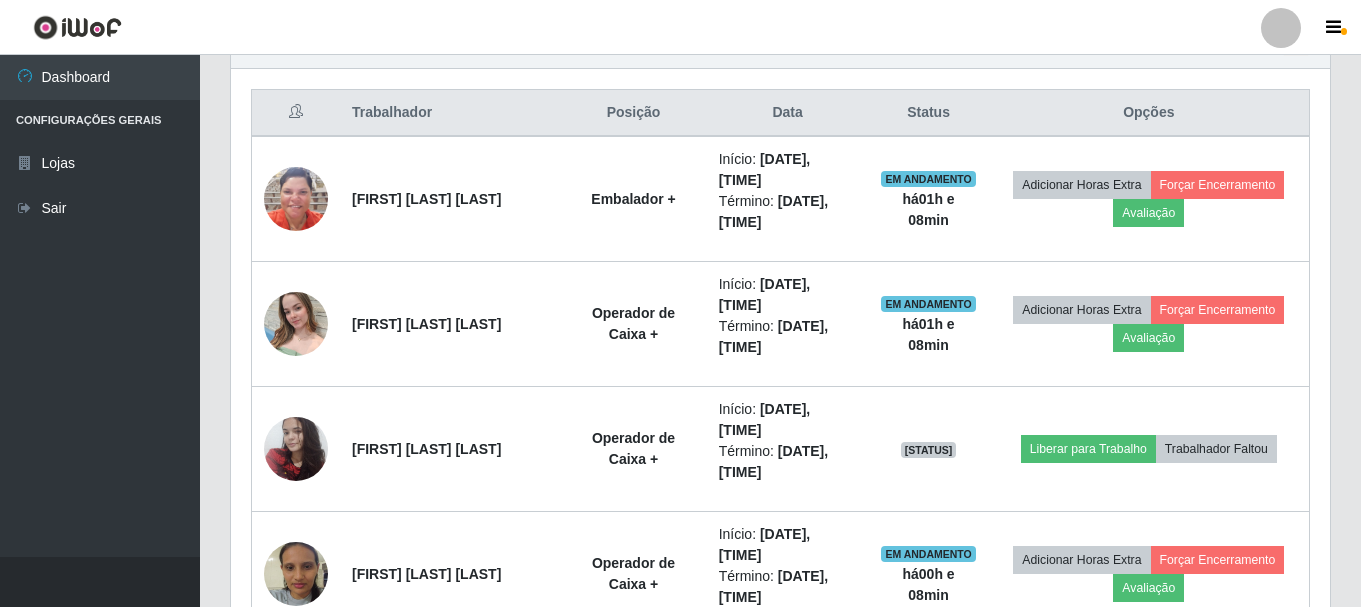 scroll, scrollTop: 865, scrollLeft: 0, axis: vertical 